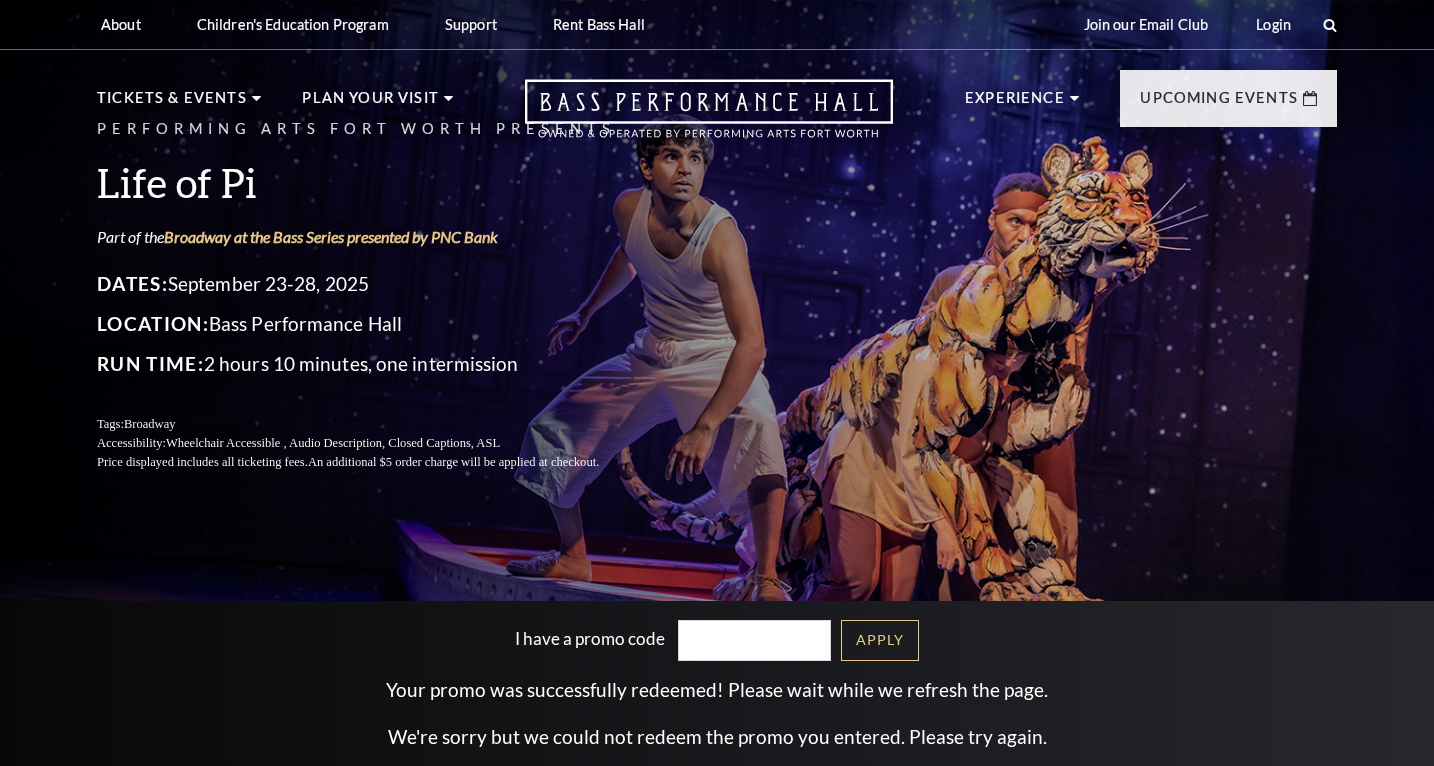 scroll, scrollTop: 0, scrollLeft: 0, axis: both 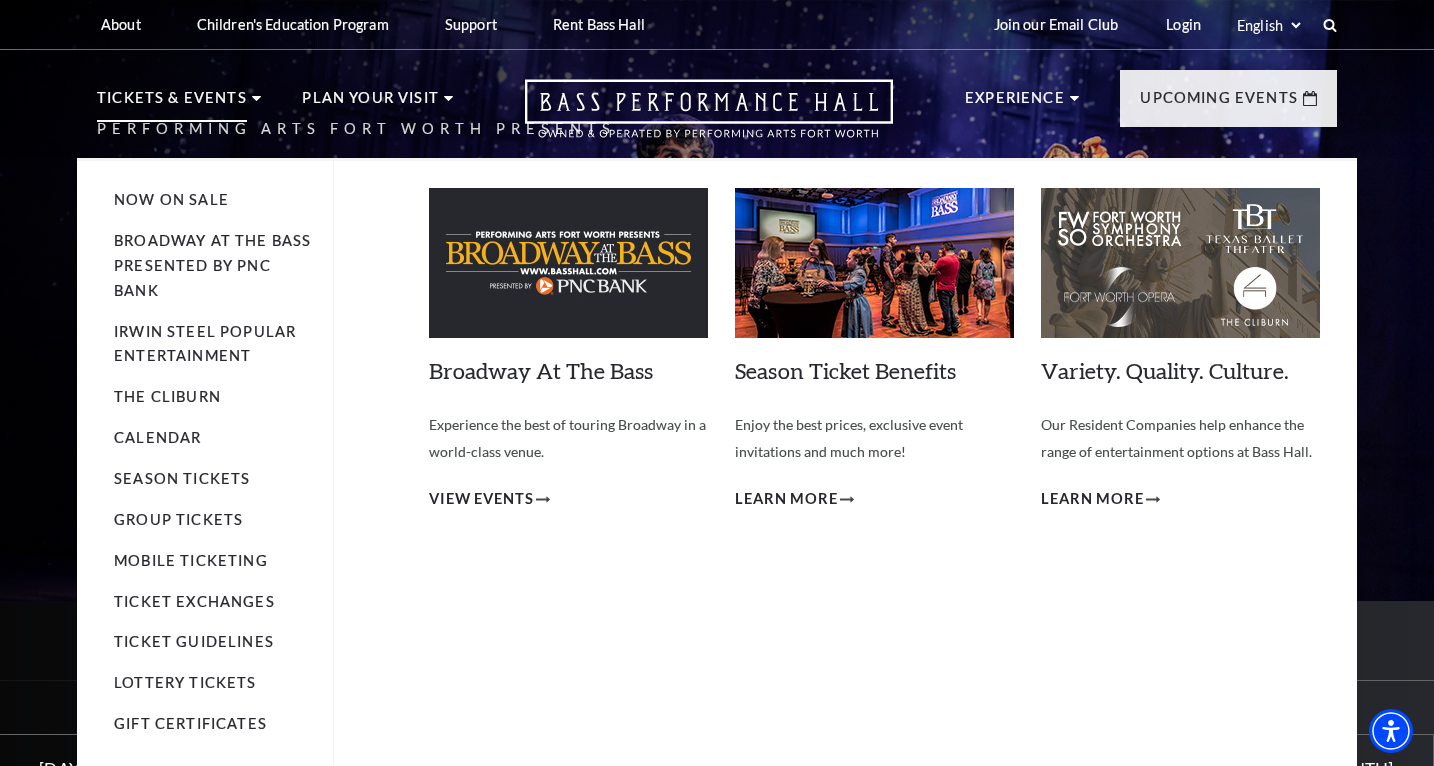 click on "Tickets & Events" at bounding box center [172, 104] 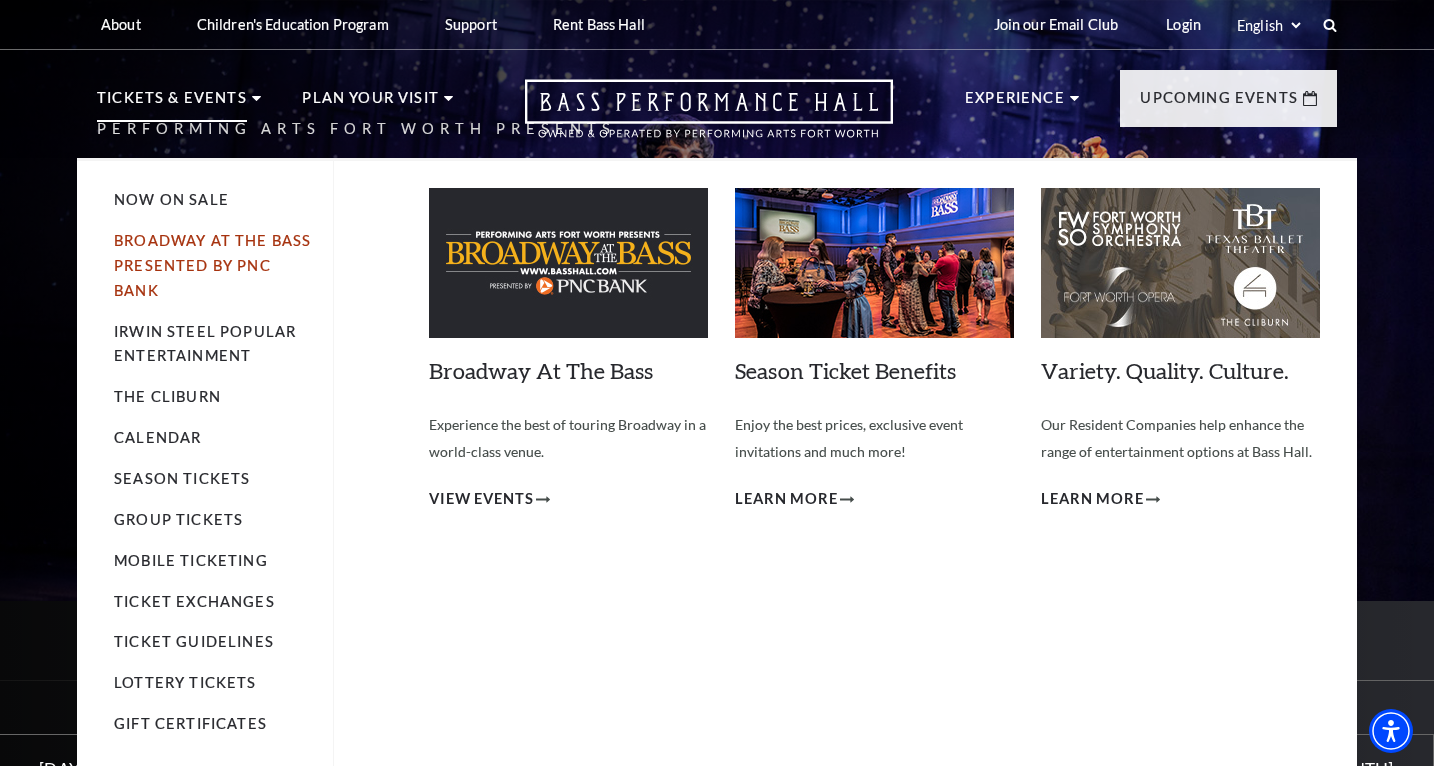 click on "Broadway At The Bass presented by PNC Bank" at bounding box center (212, 265) 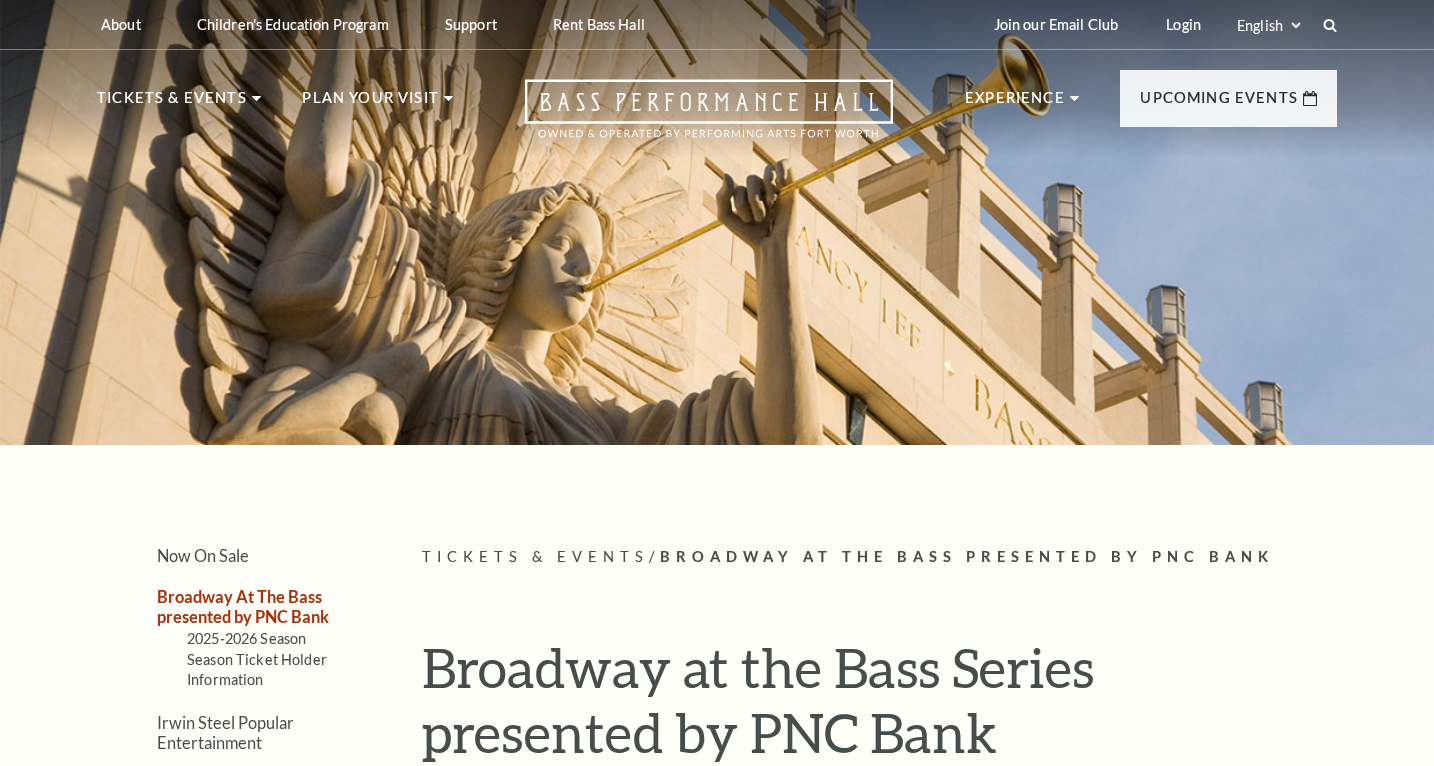 scroll, scrollTop: 0, scrollLeft: 0, axis: both 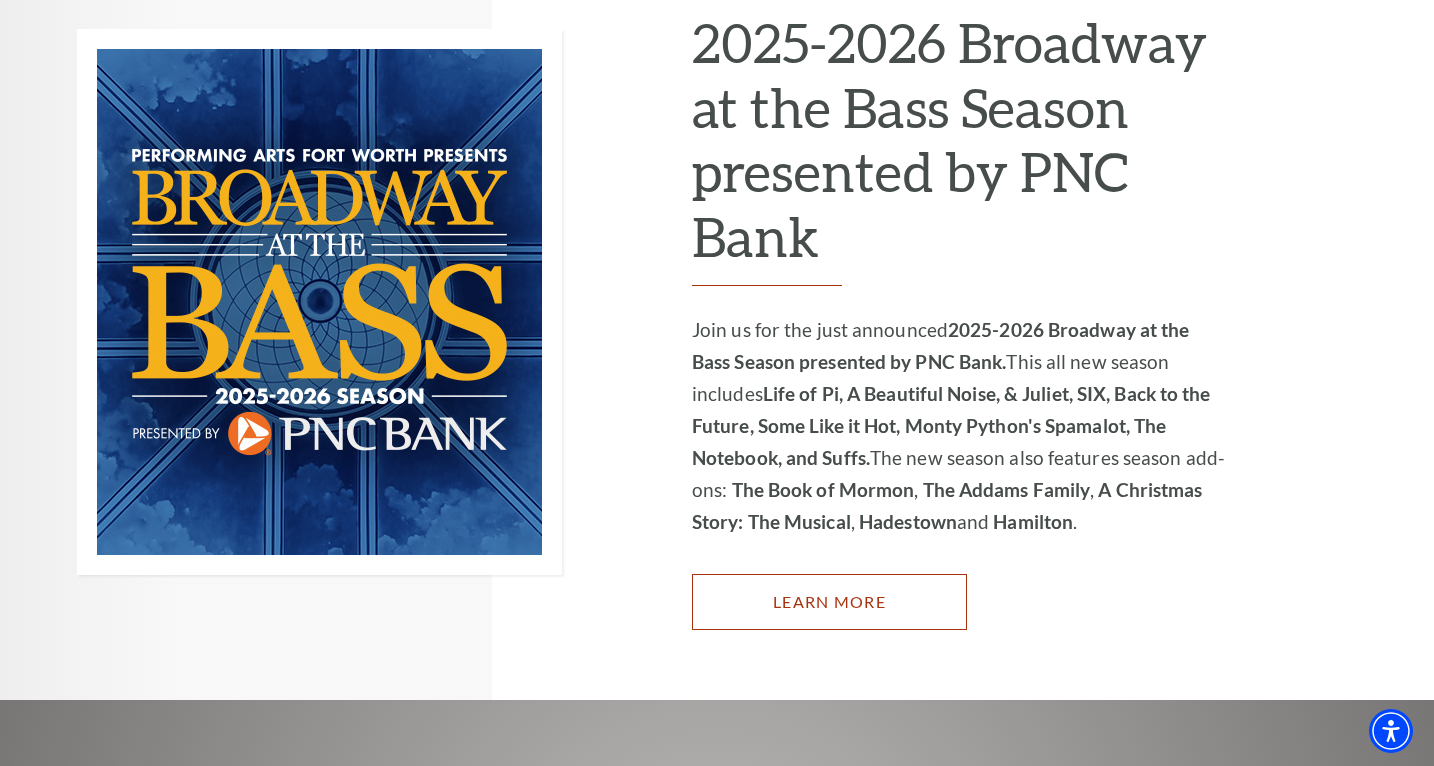 click on "Learn More" at bounding box center [829, 602] 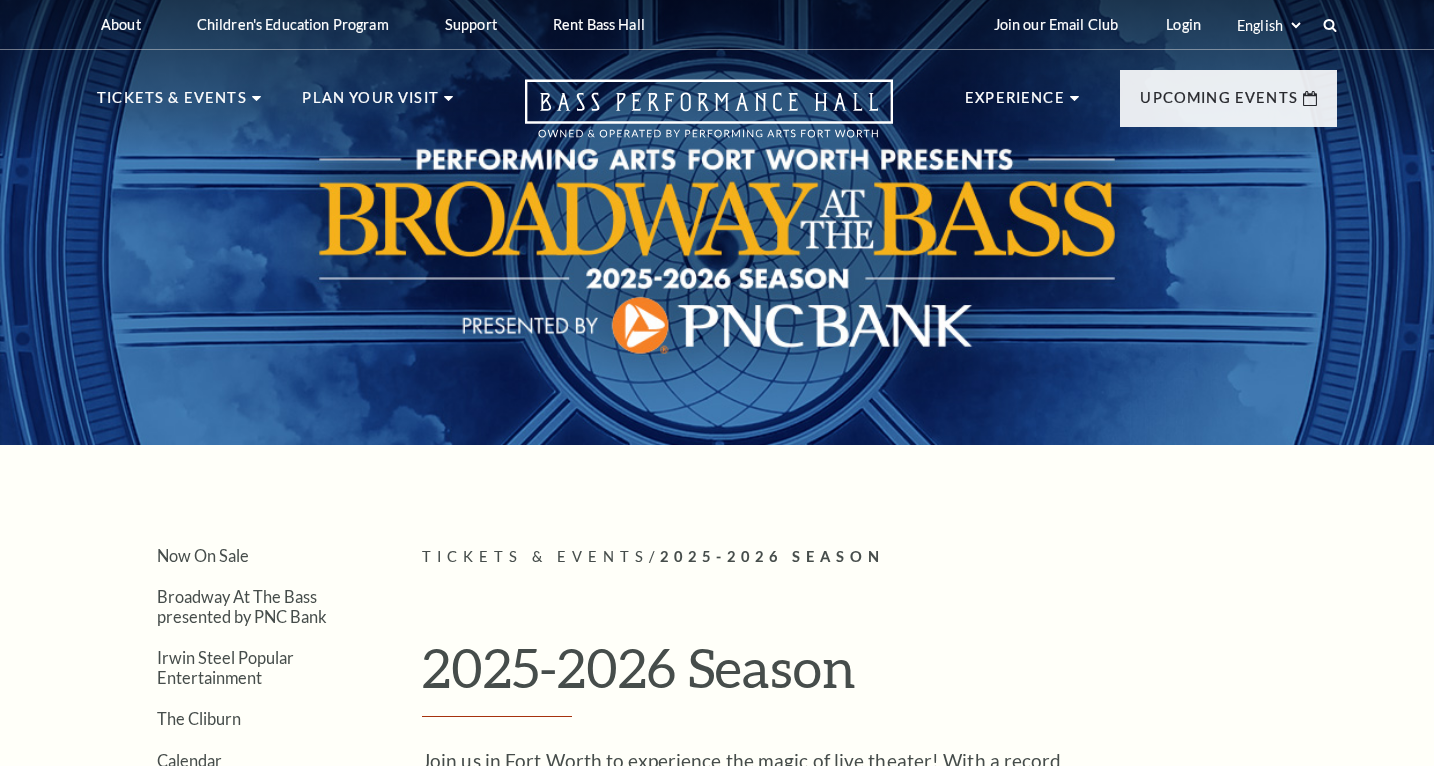 scroll, scrollTop: 0, scrollLeft: 0, axis: both 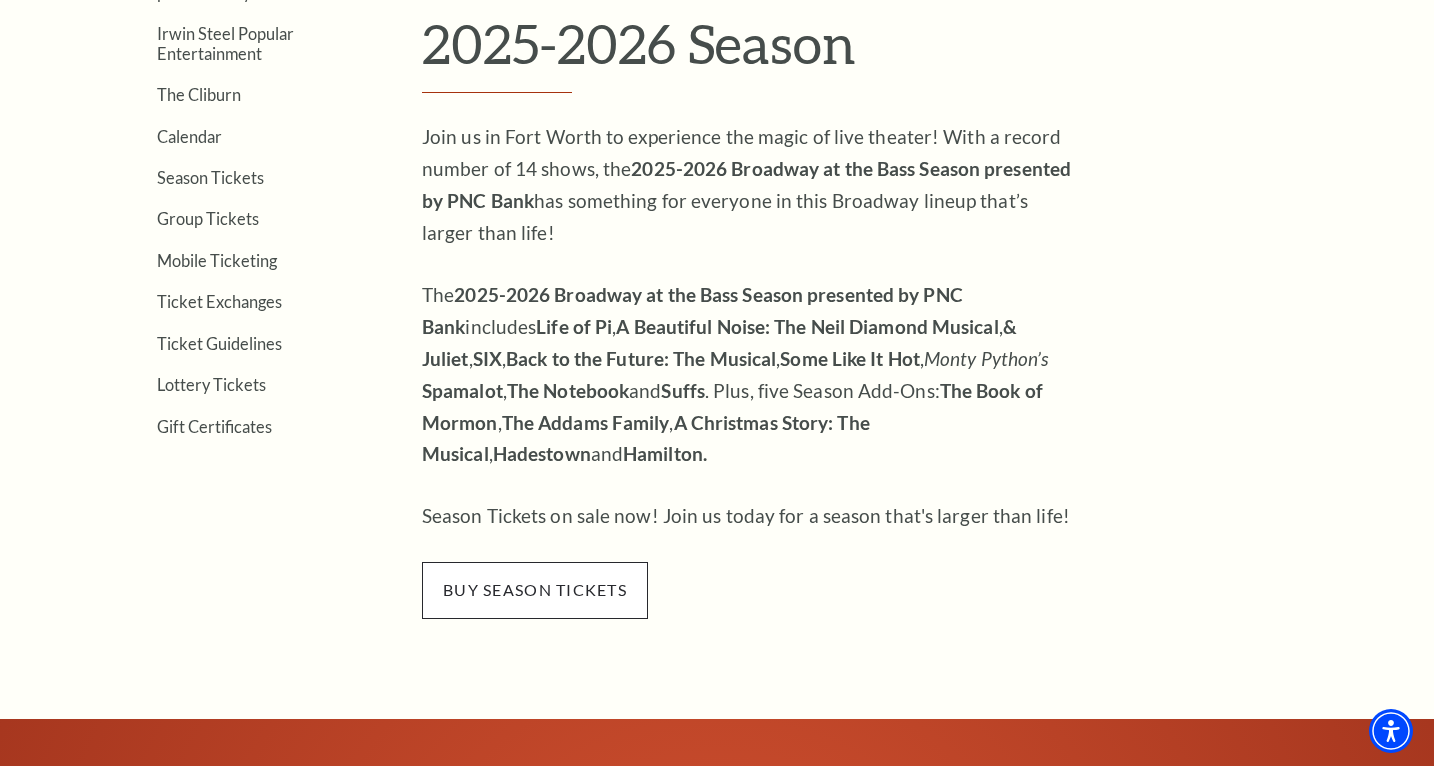 click on "buy season tickets" at bounding box center (535, 590) 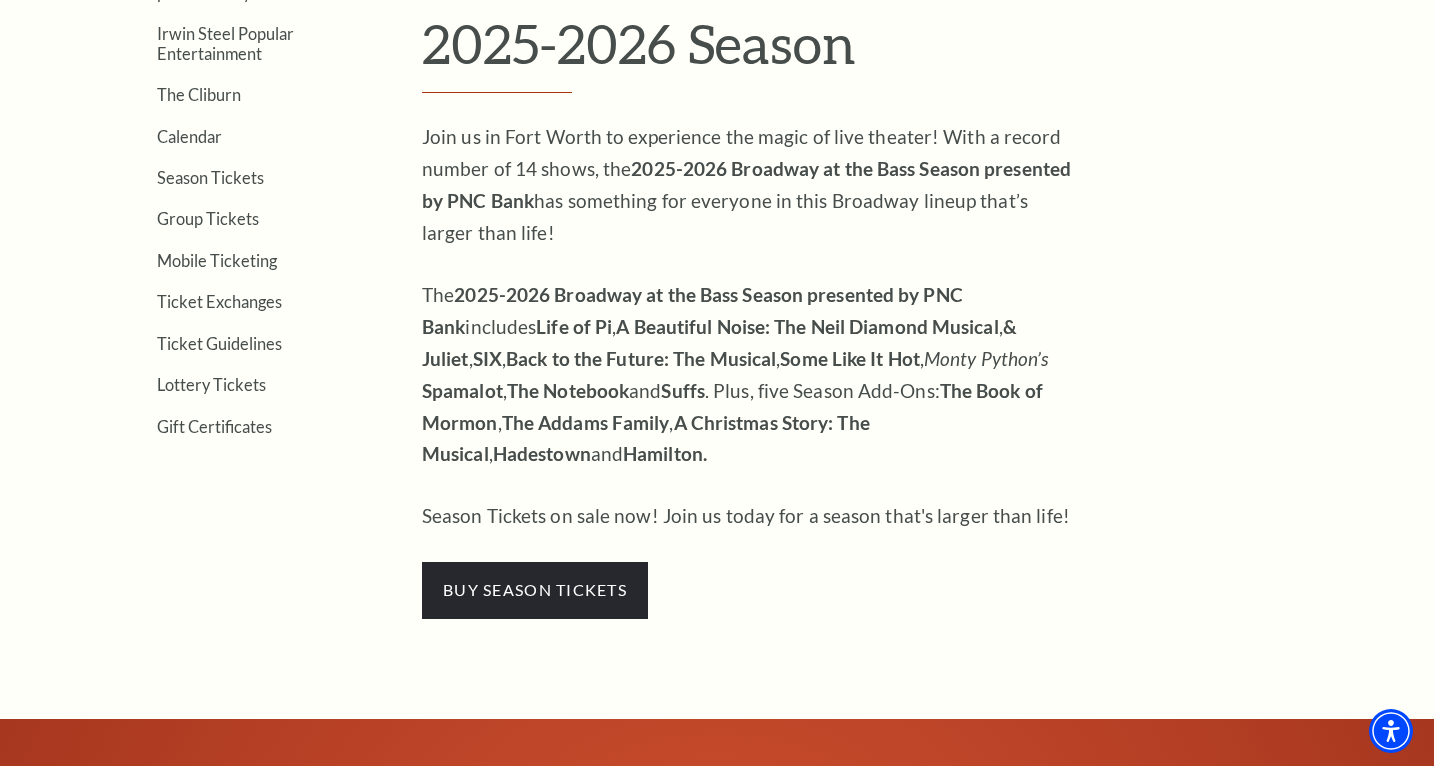 scroll, scrollTop: 289, scrollLeft: 0, axis: vertical 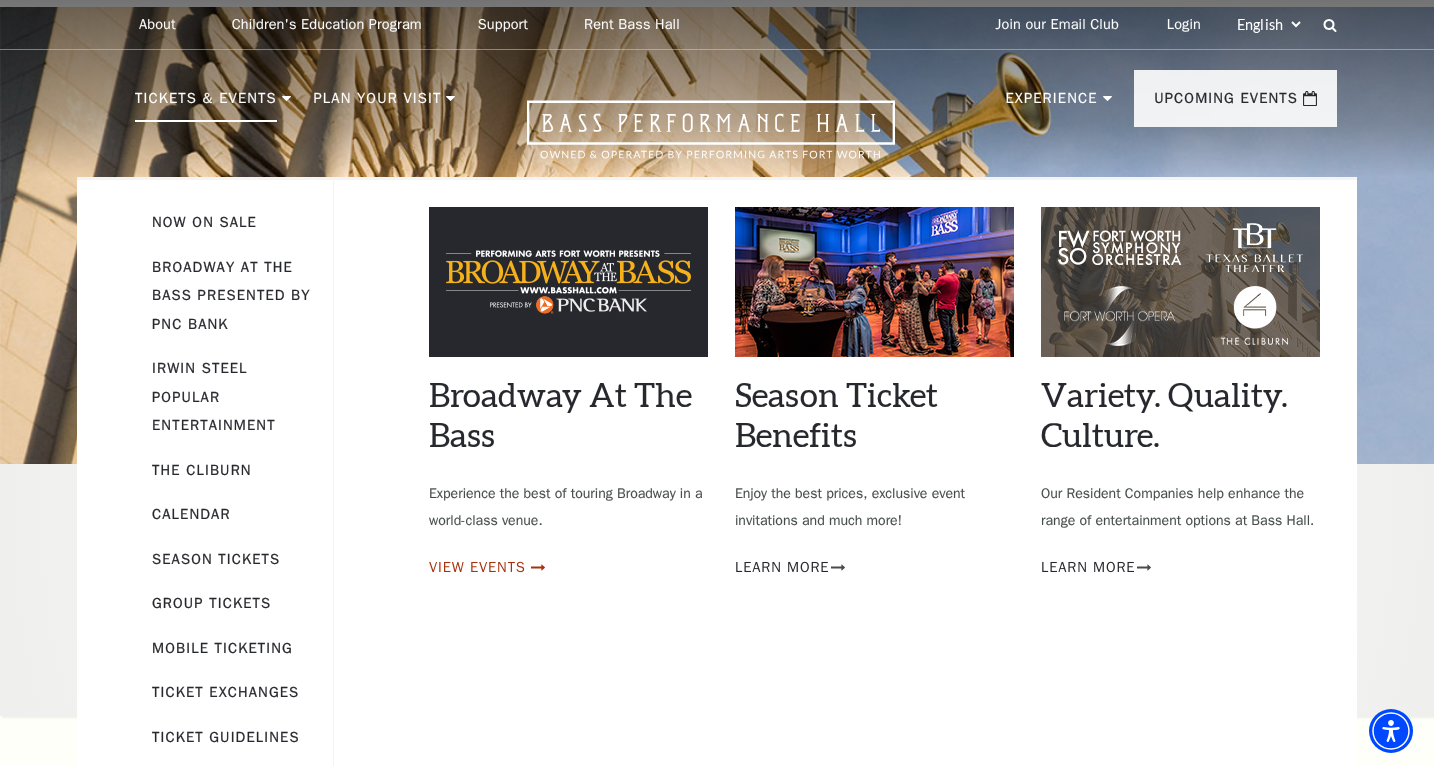 click on "View Events" at bounding box center (477, 567) 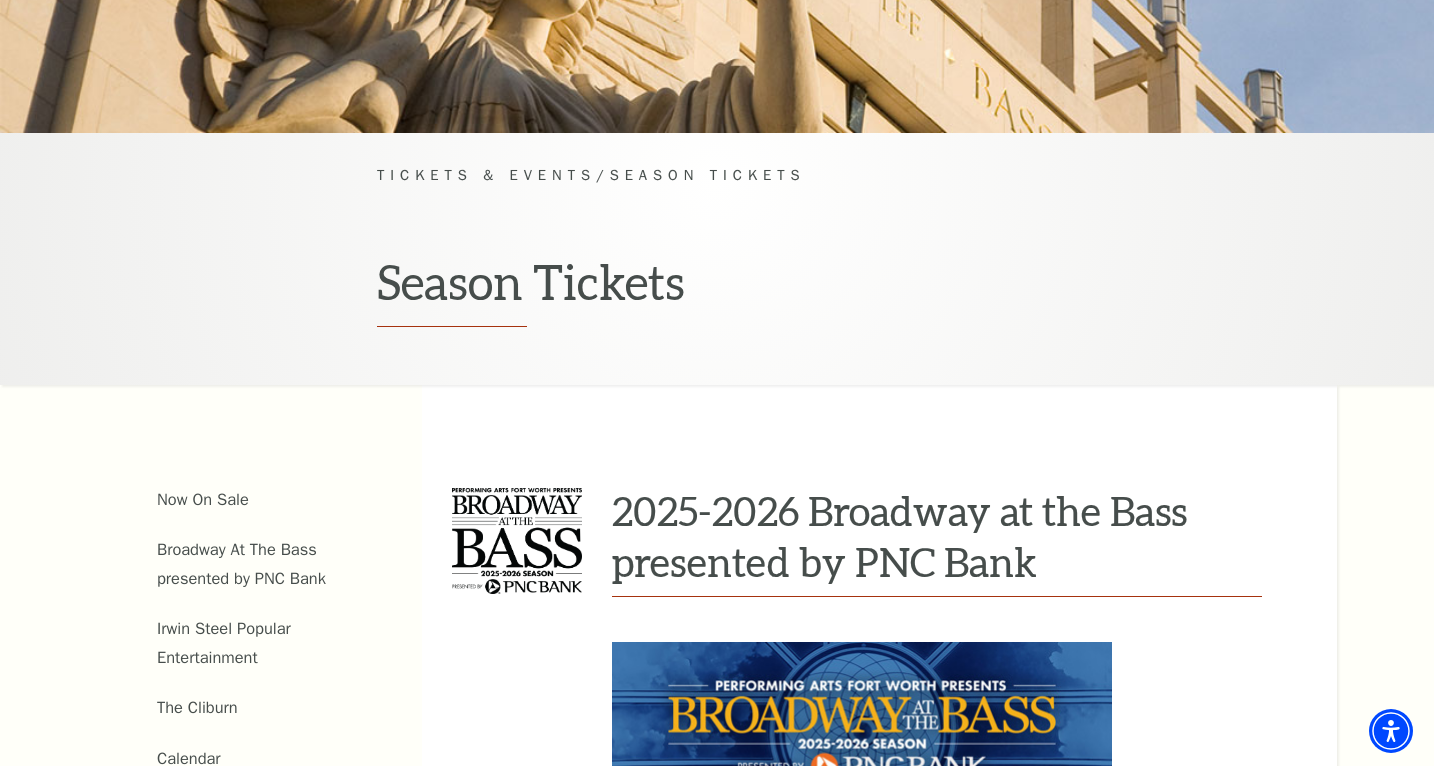 scroll, scrollTop: 508, scrollLeft: 0, axis: vertical 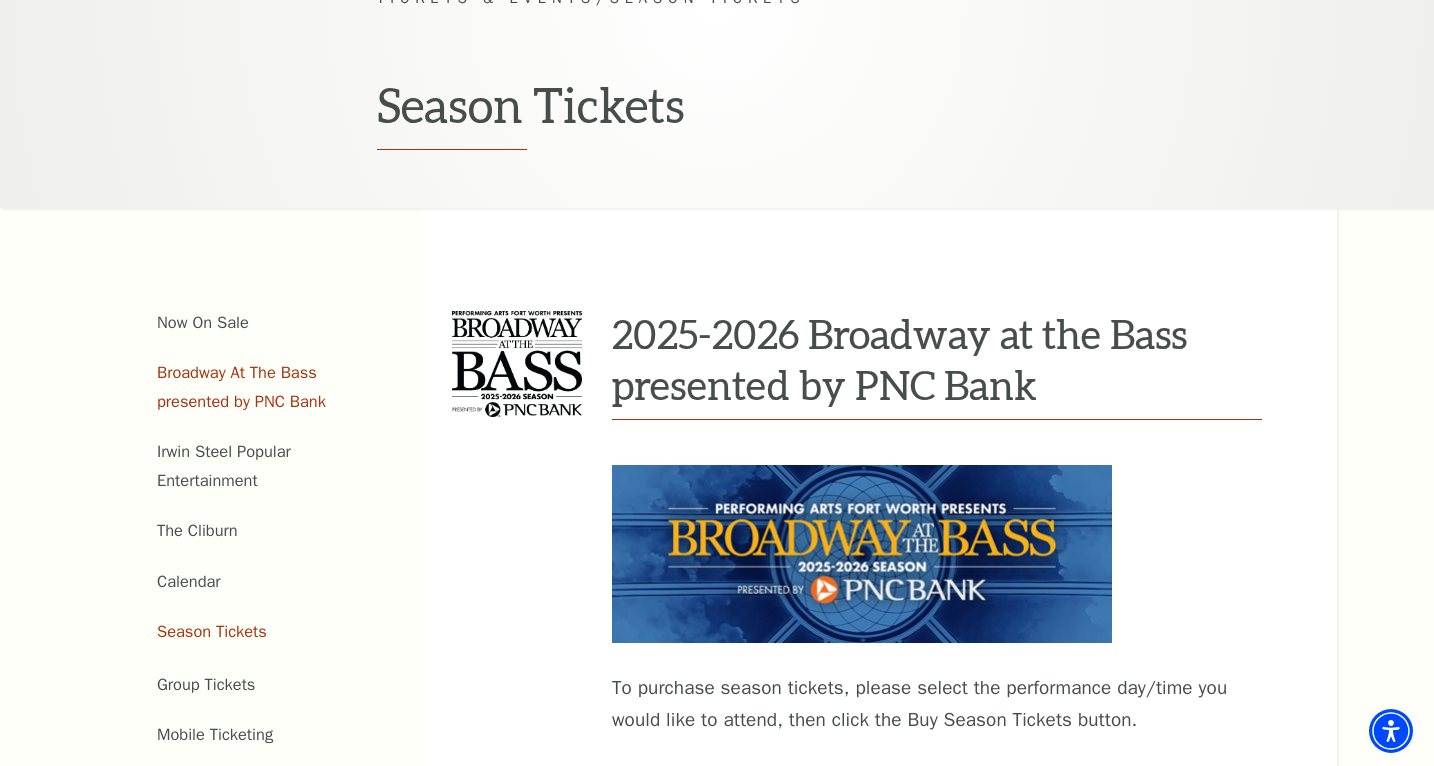 click on "Broadway At The Bass presented by PNC Bank" at bounding box center (241, 387) 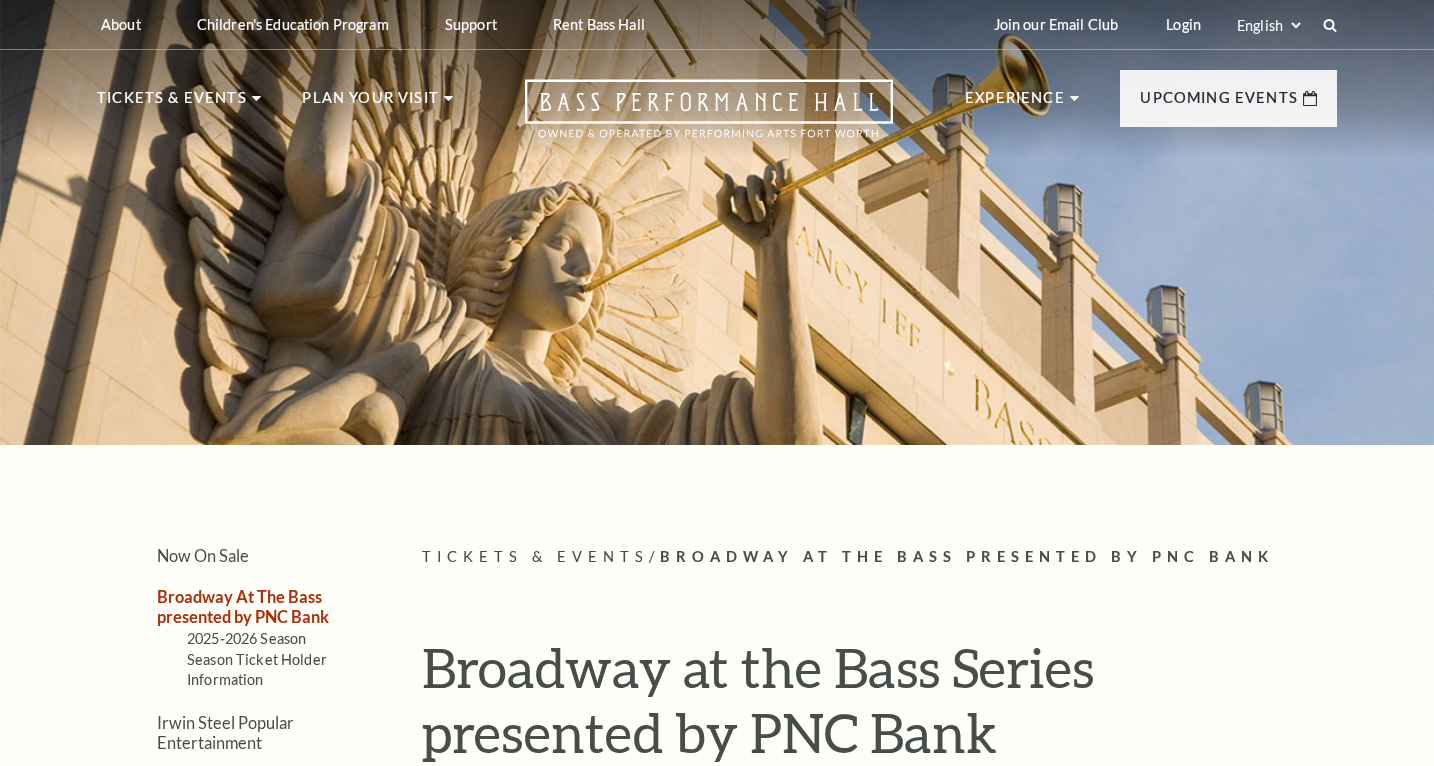 scroll, scrollTop: 0, scrollLeft: 0, axis: both 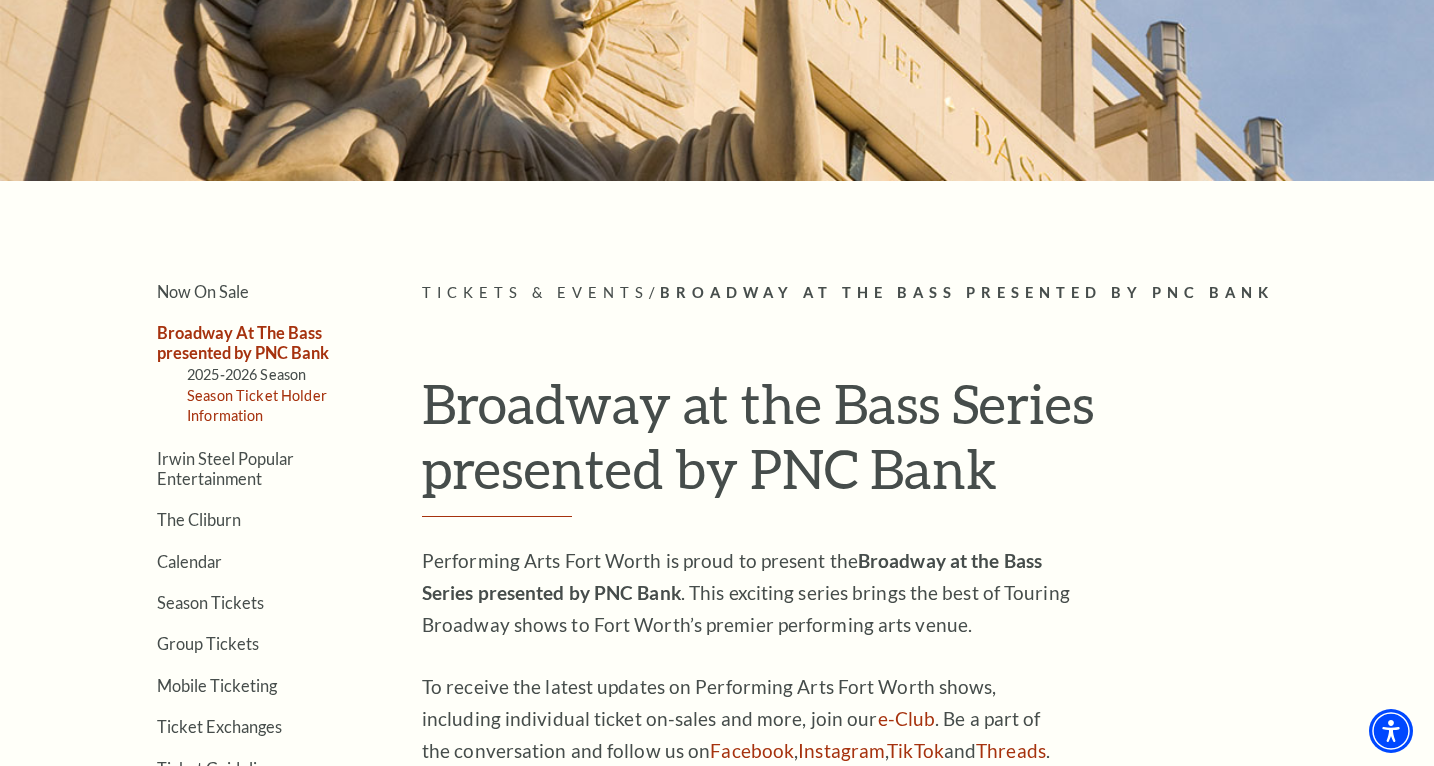 click on "Season Ticket Holder Information" at bounding box center [257, 405] 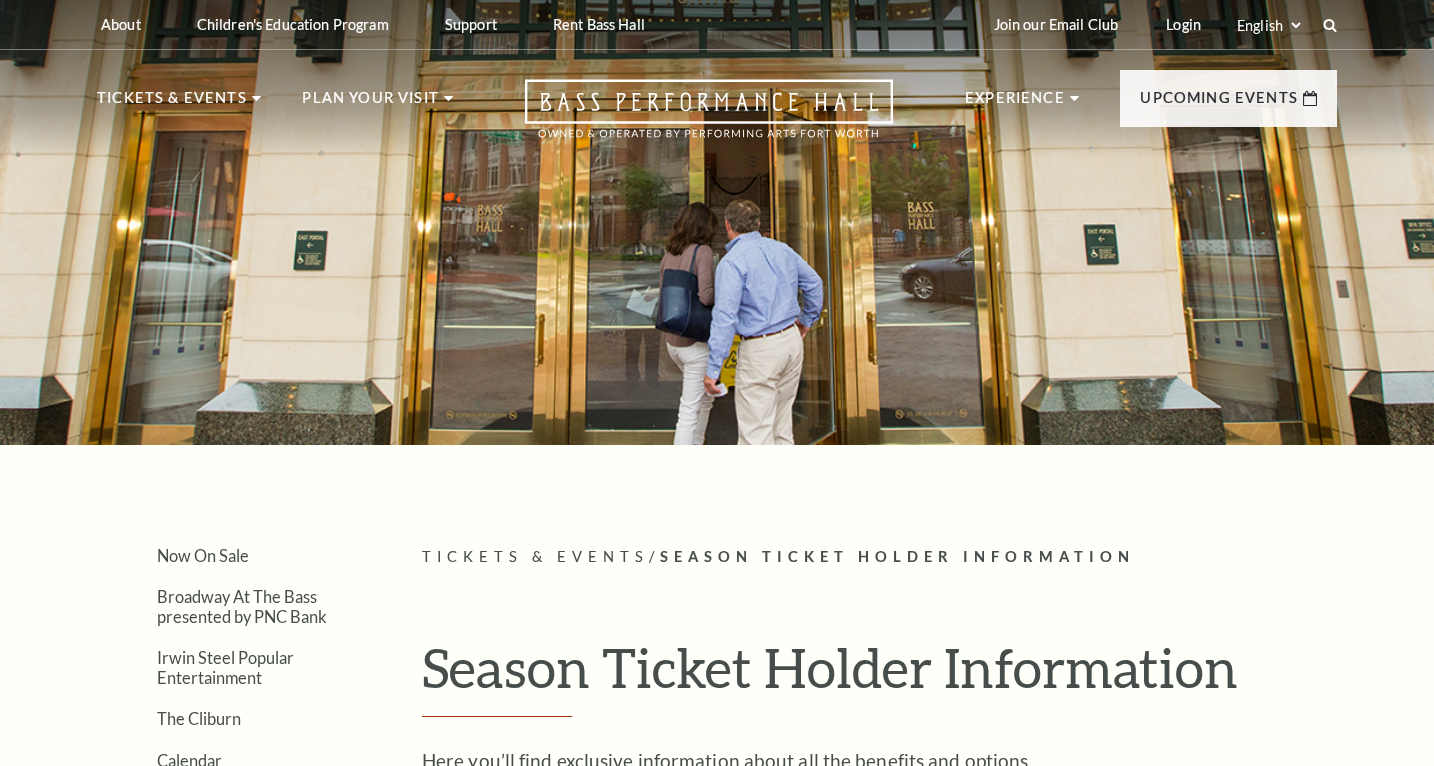 scroll, scrollTop: 0, scrollLeft: 0, axis: both 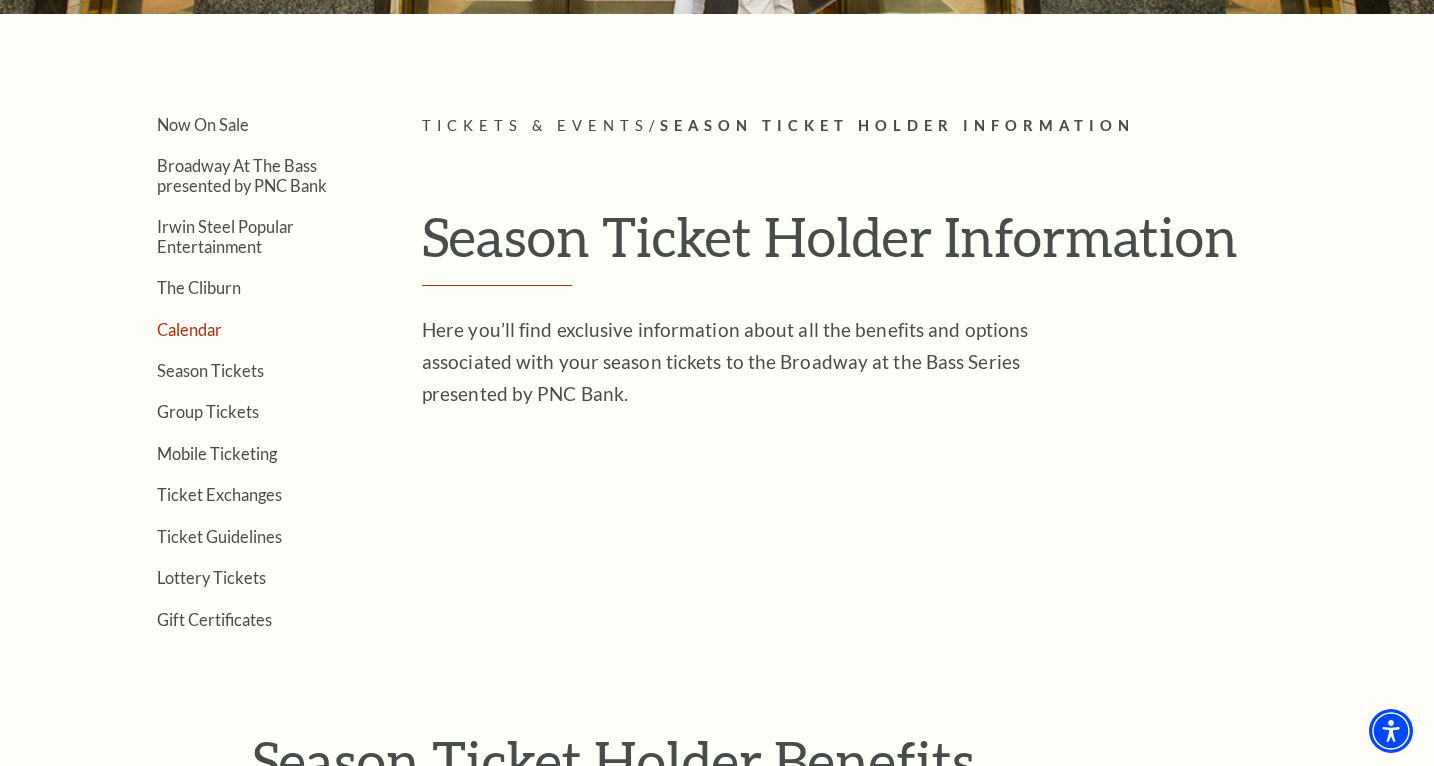 click on "Calendar" at bounding box center (189, 329) 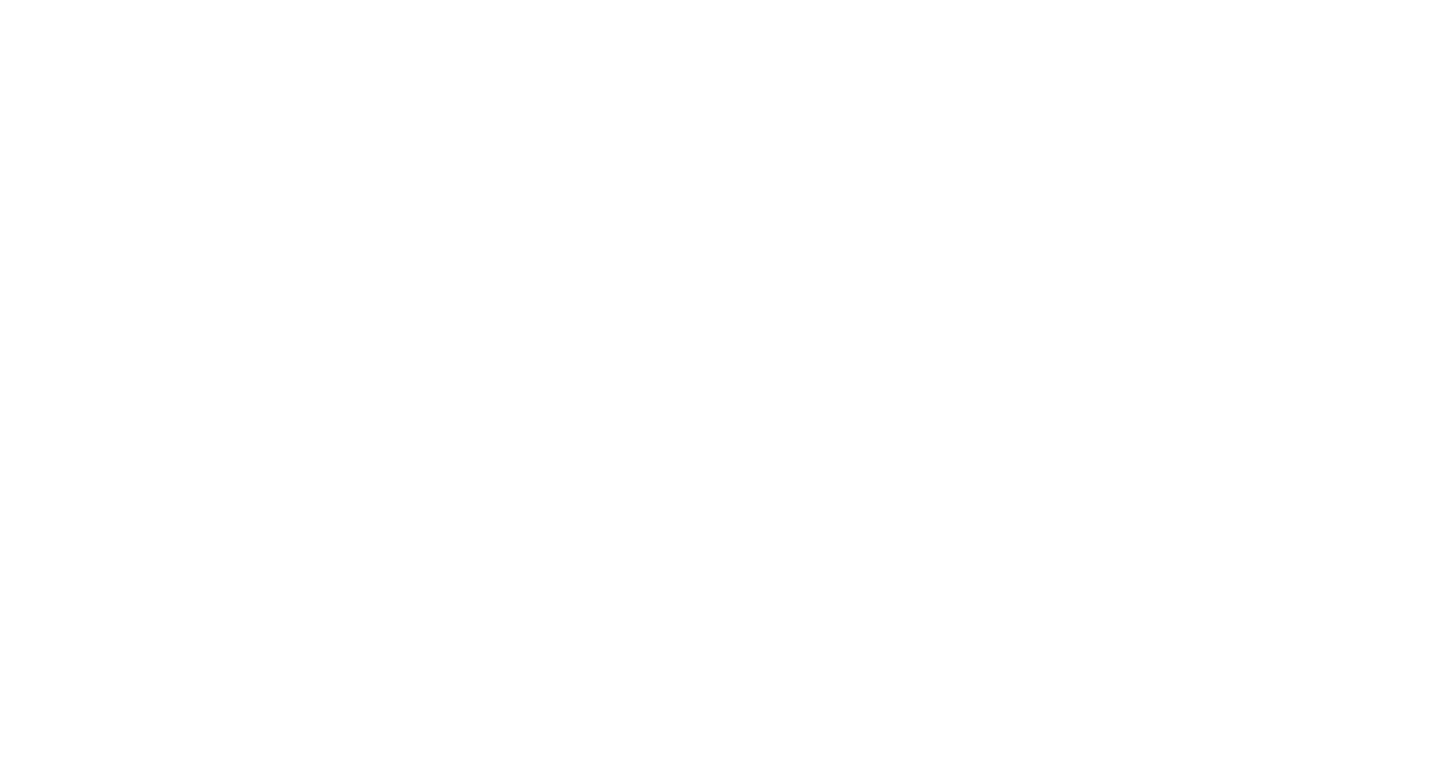 scroll, scrollTop: 0, scrollLeft: 0, axis: both 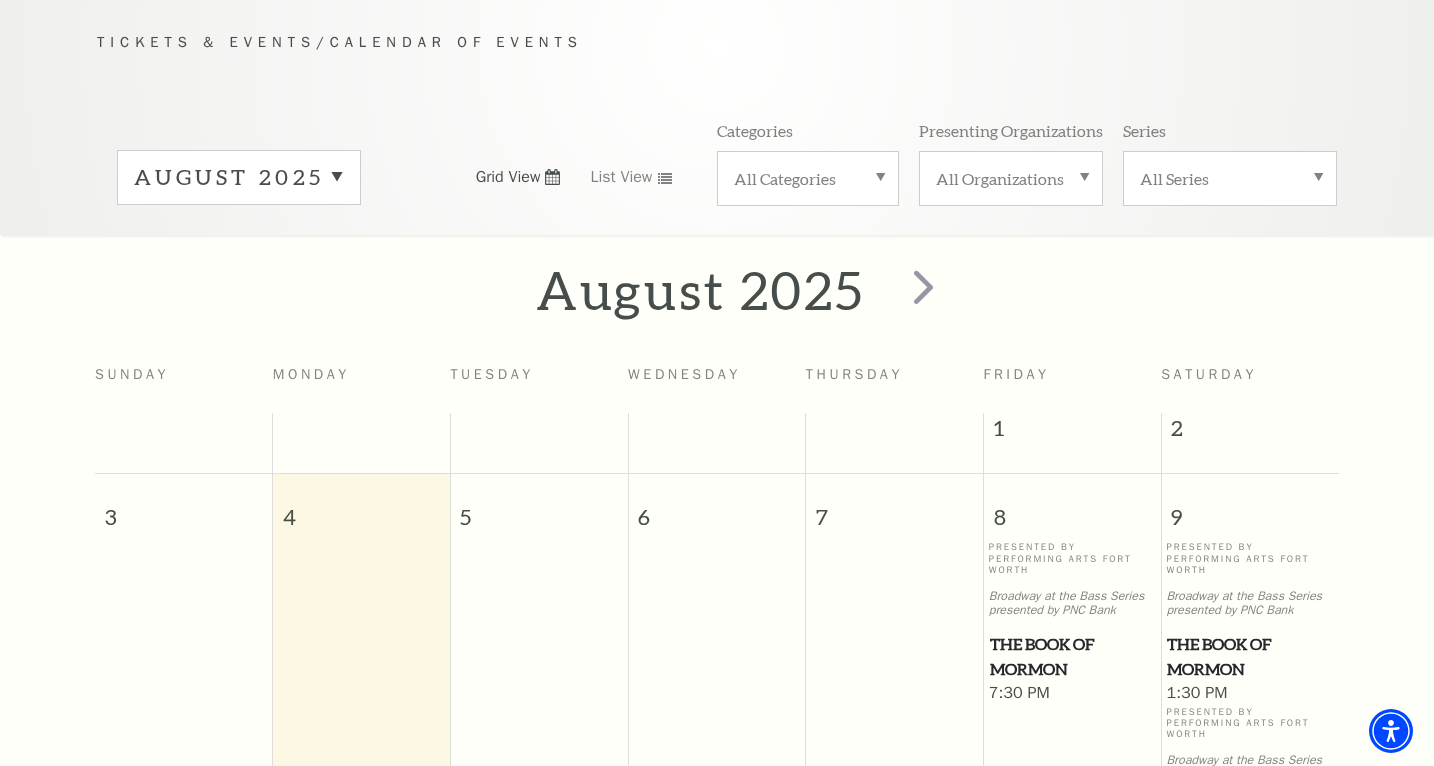 click on "All Categories" at bounding box center (808, 178) 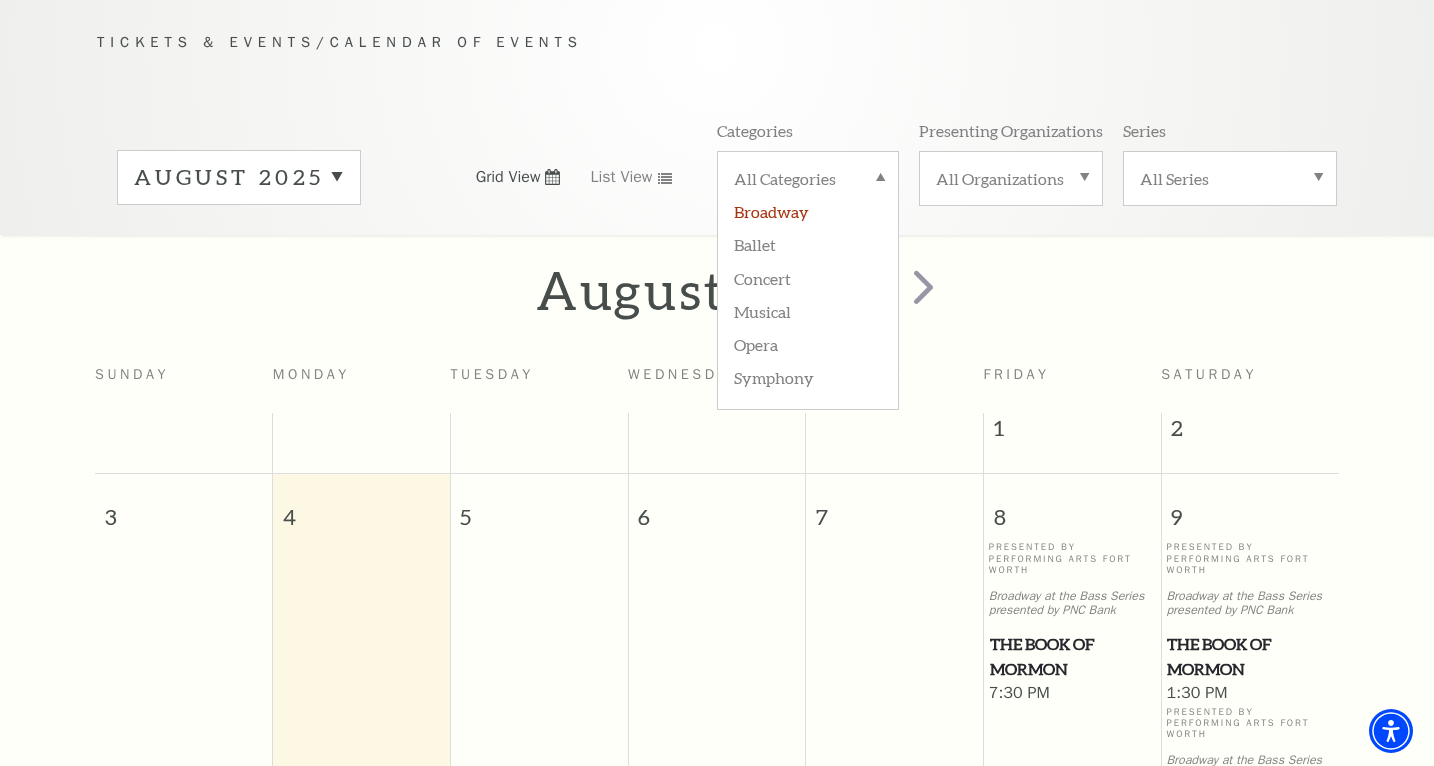 click on "Broadway" at bounding box center (808, 210) 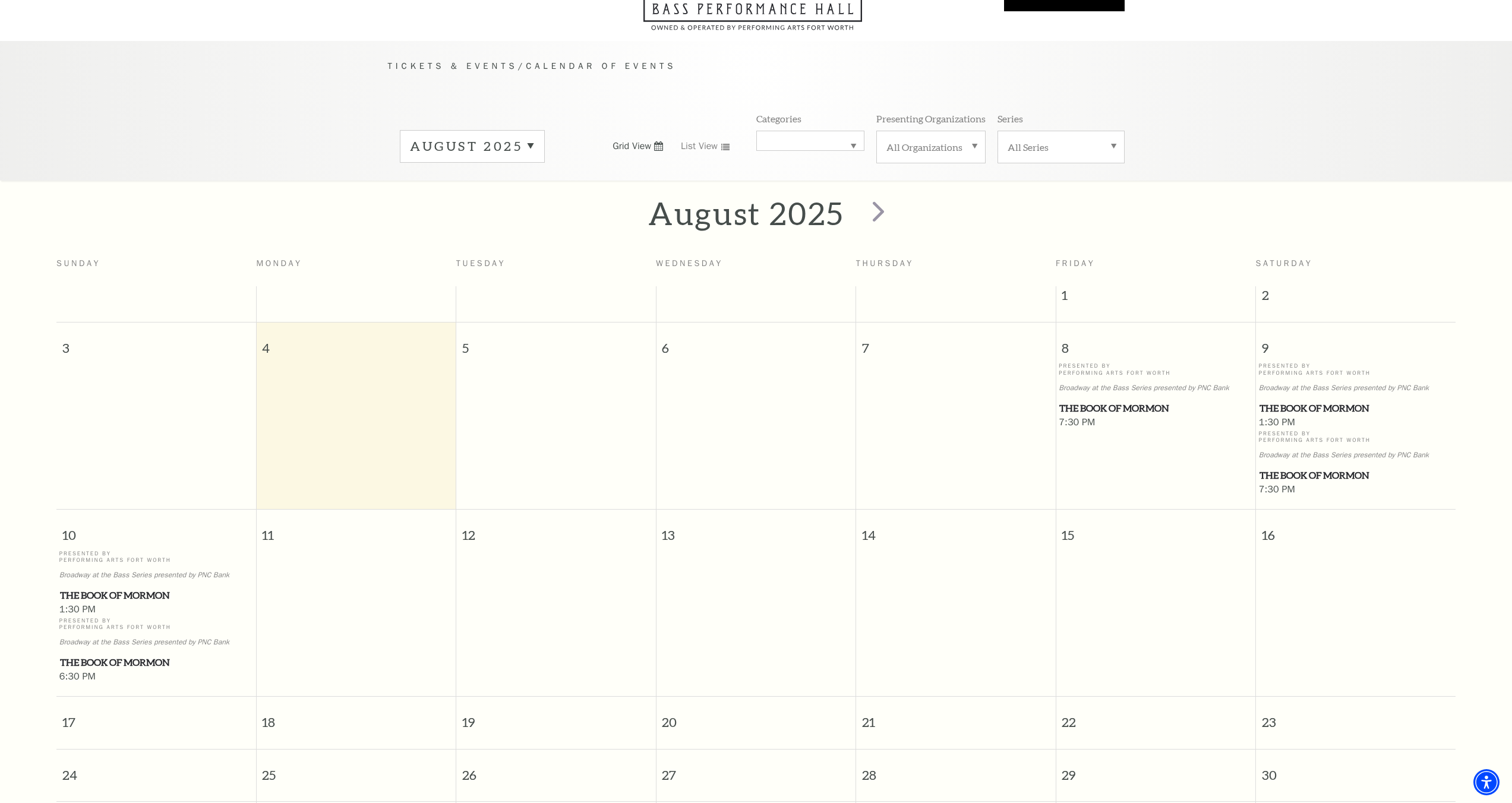 scroll, scrollTop: 0, scrollLeft: 0, axis: both 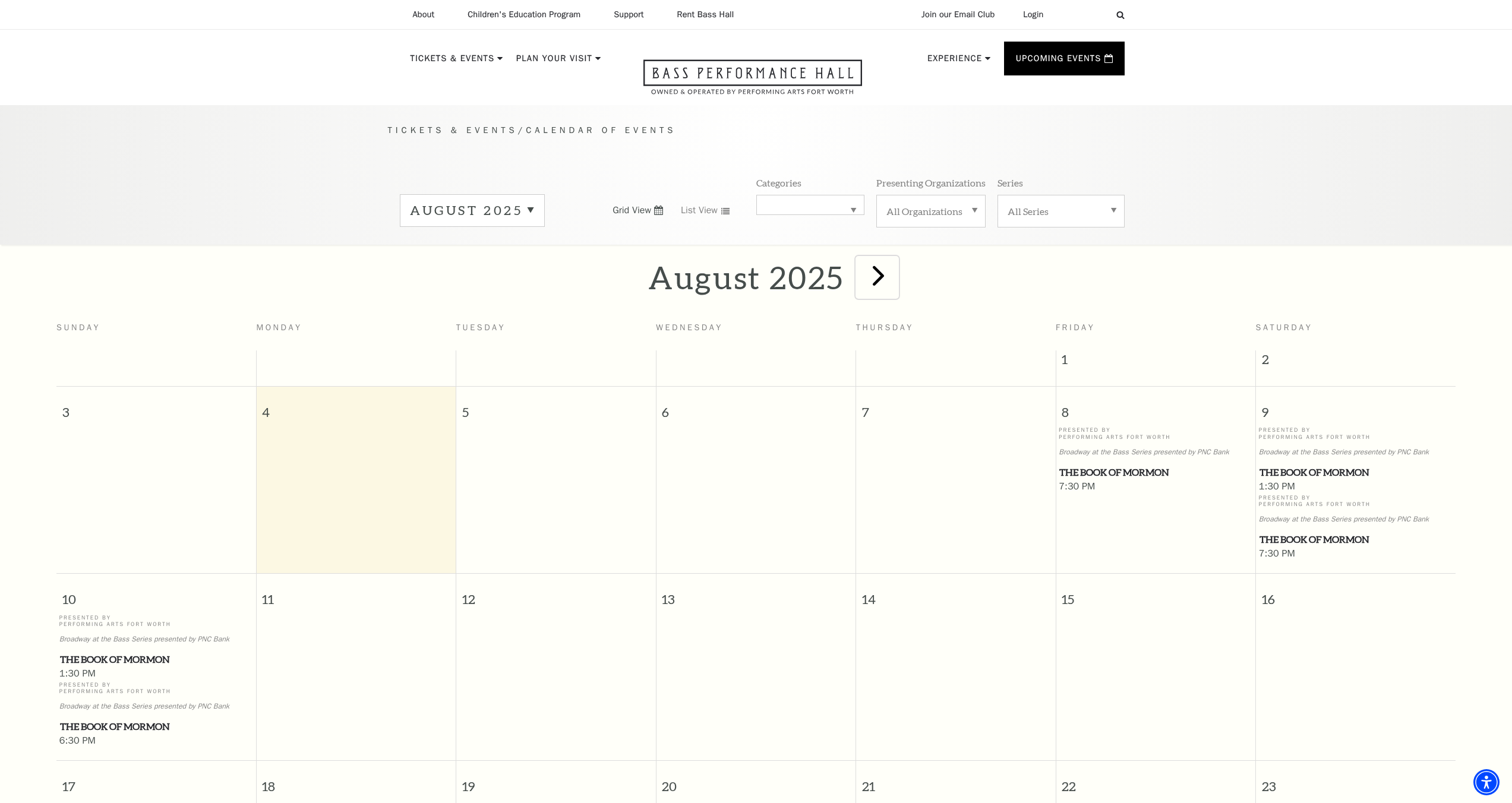 click at bounding box center (878, 275) 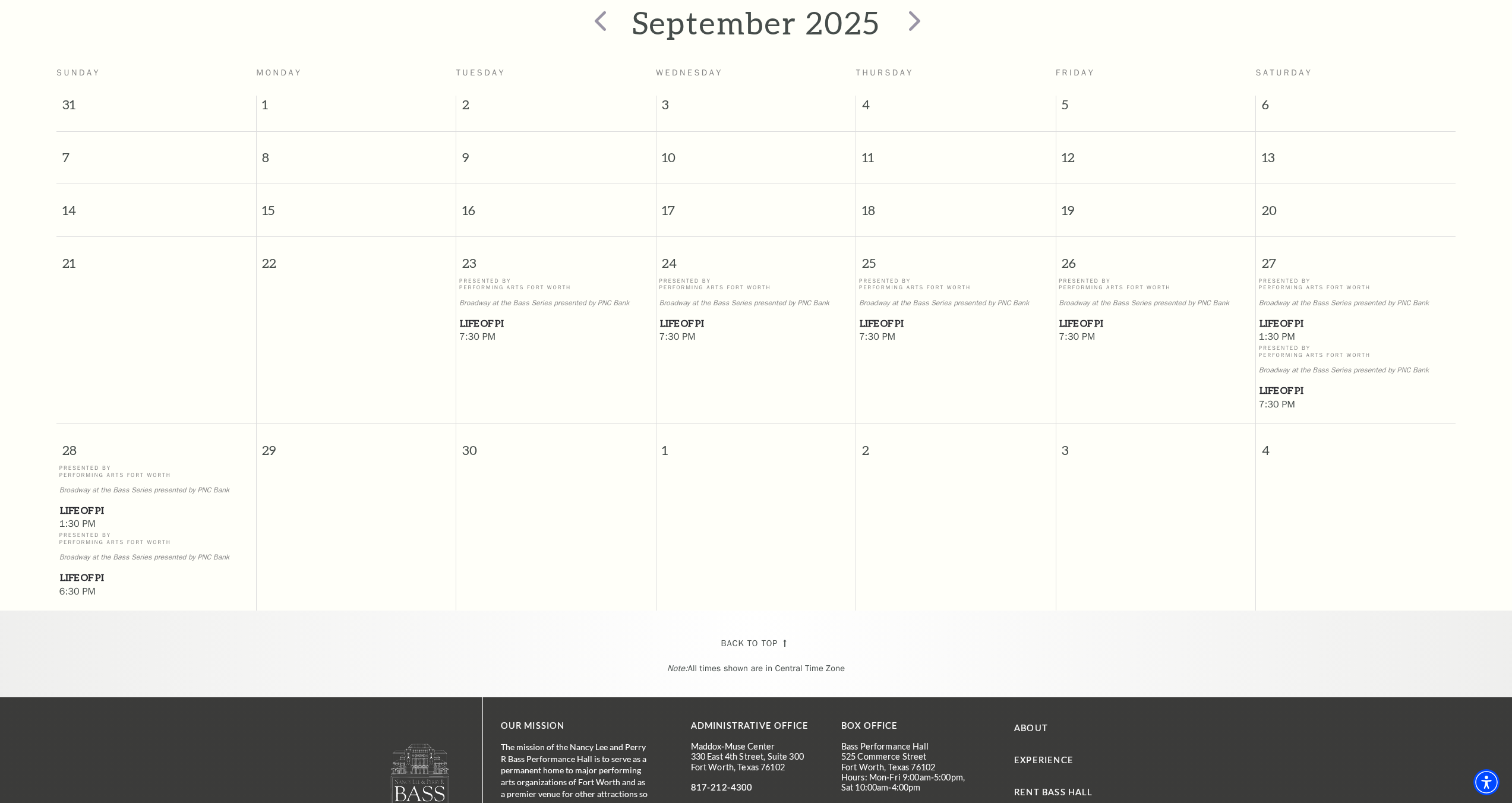 scroll, scrollTop: 27, scrollLeft: 0, axis: vertical 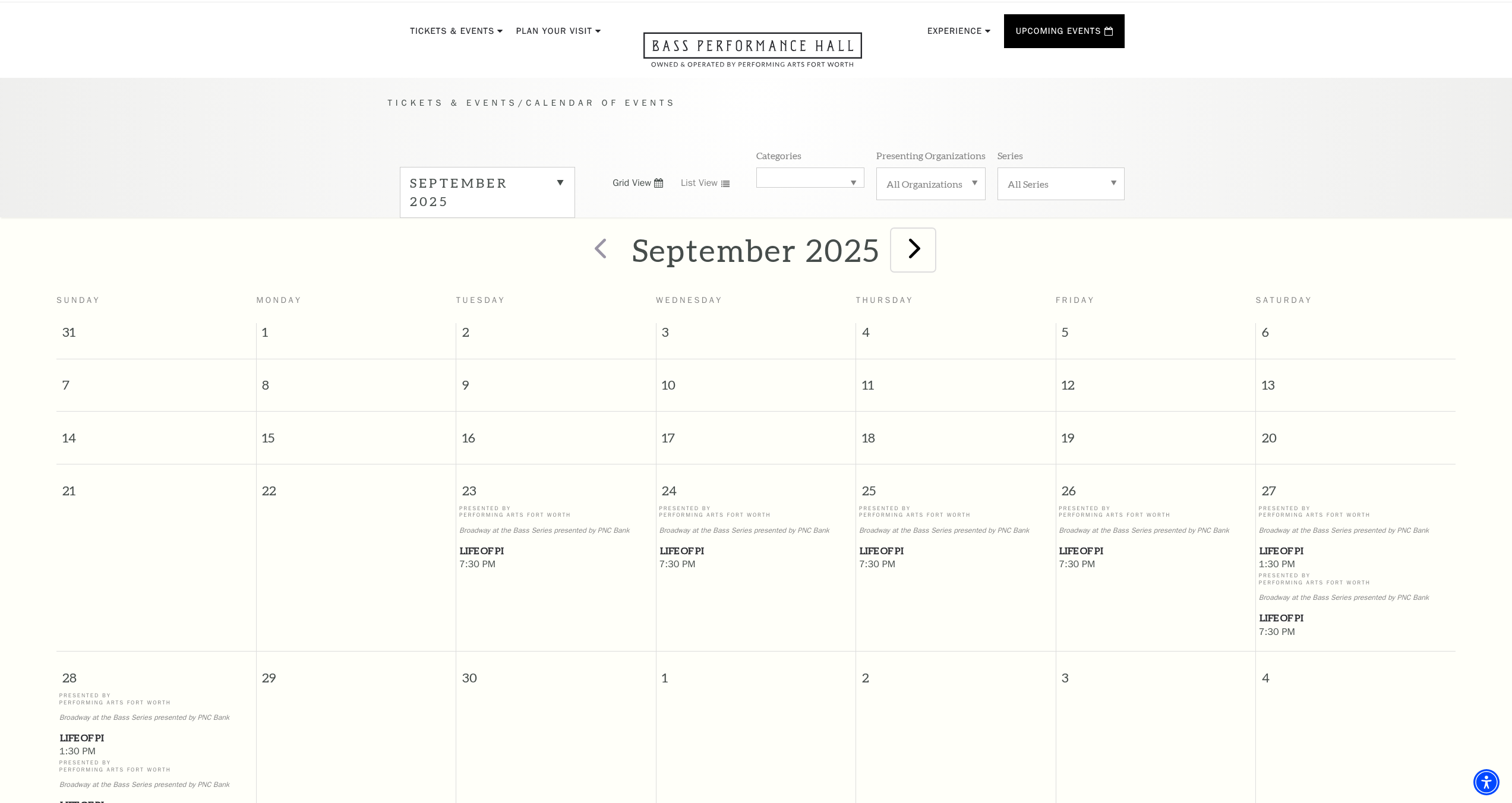 click at bounding box center [914, 248] 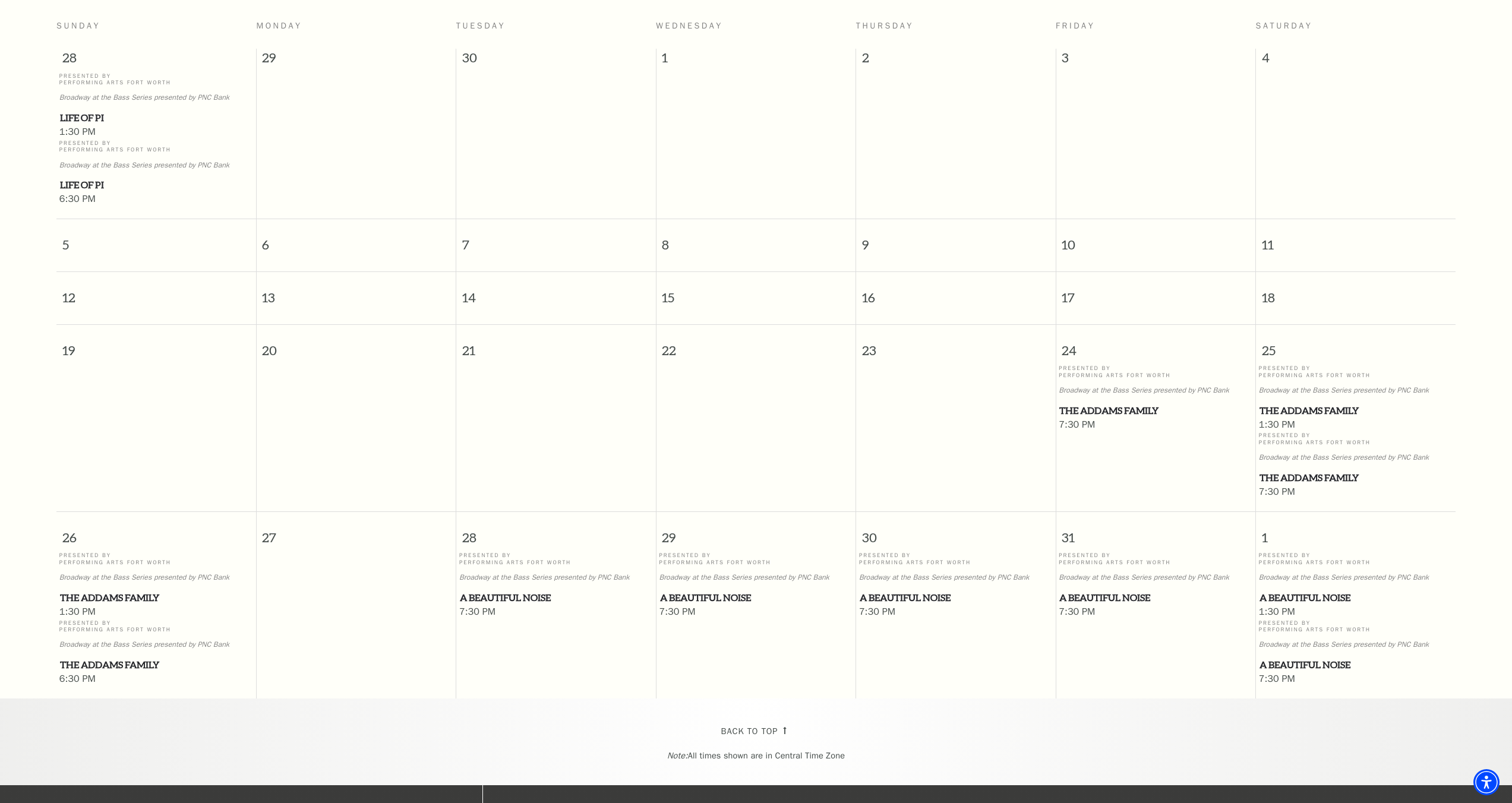 scroll, scrollTop: 309, scrollLeft: 0, axis: vertical 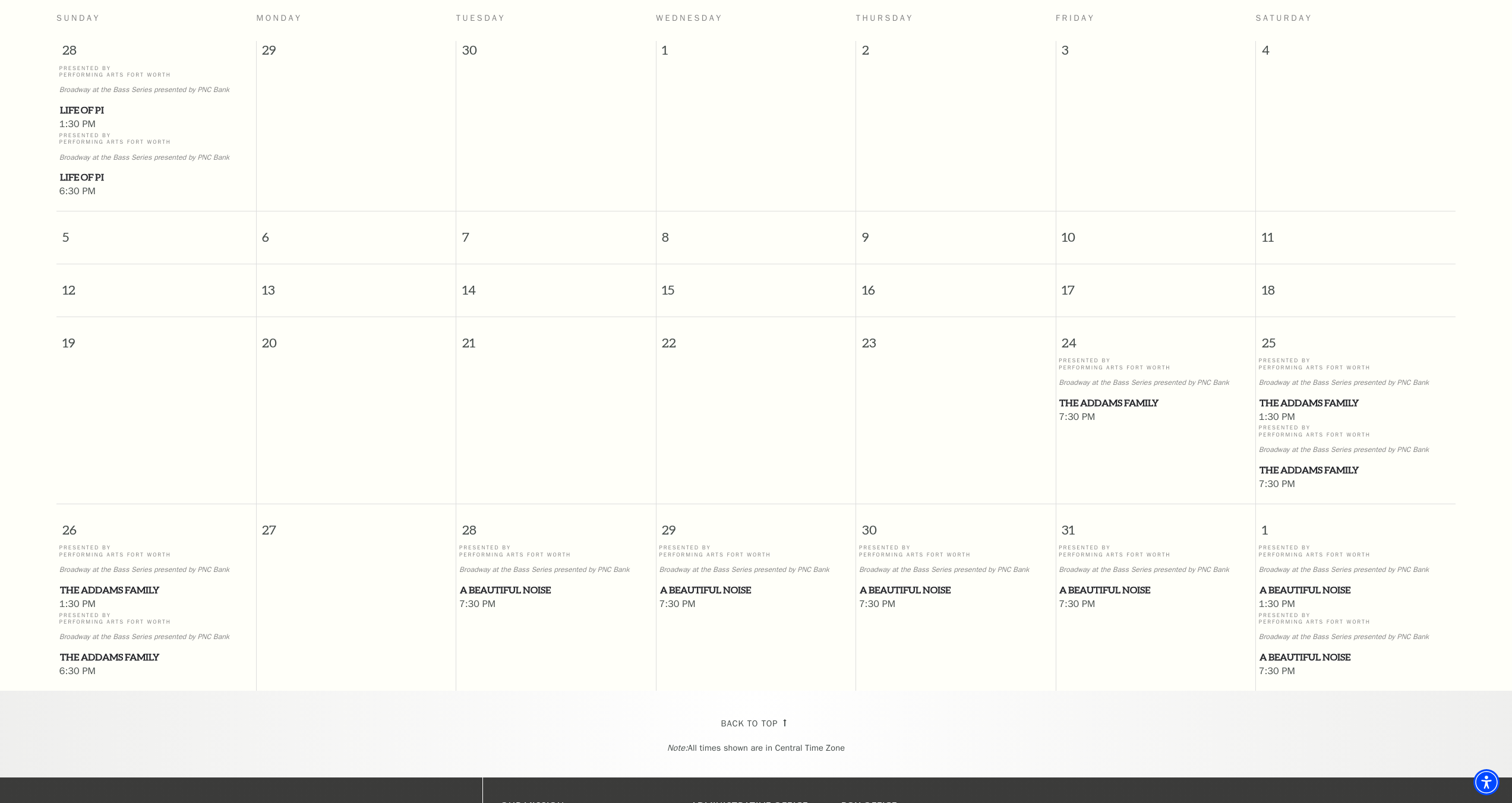 click on "A Beautiful Noise" at bounding box center [556, 590] 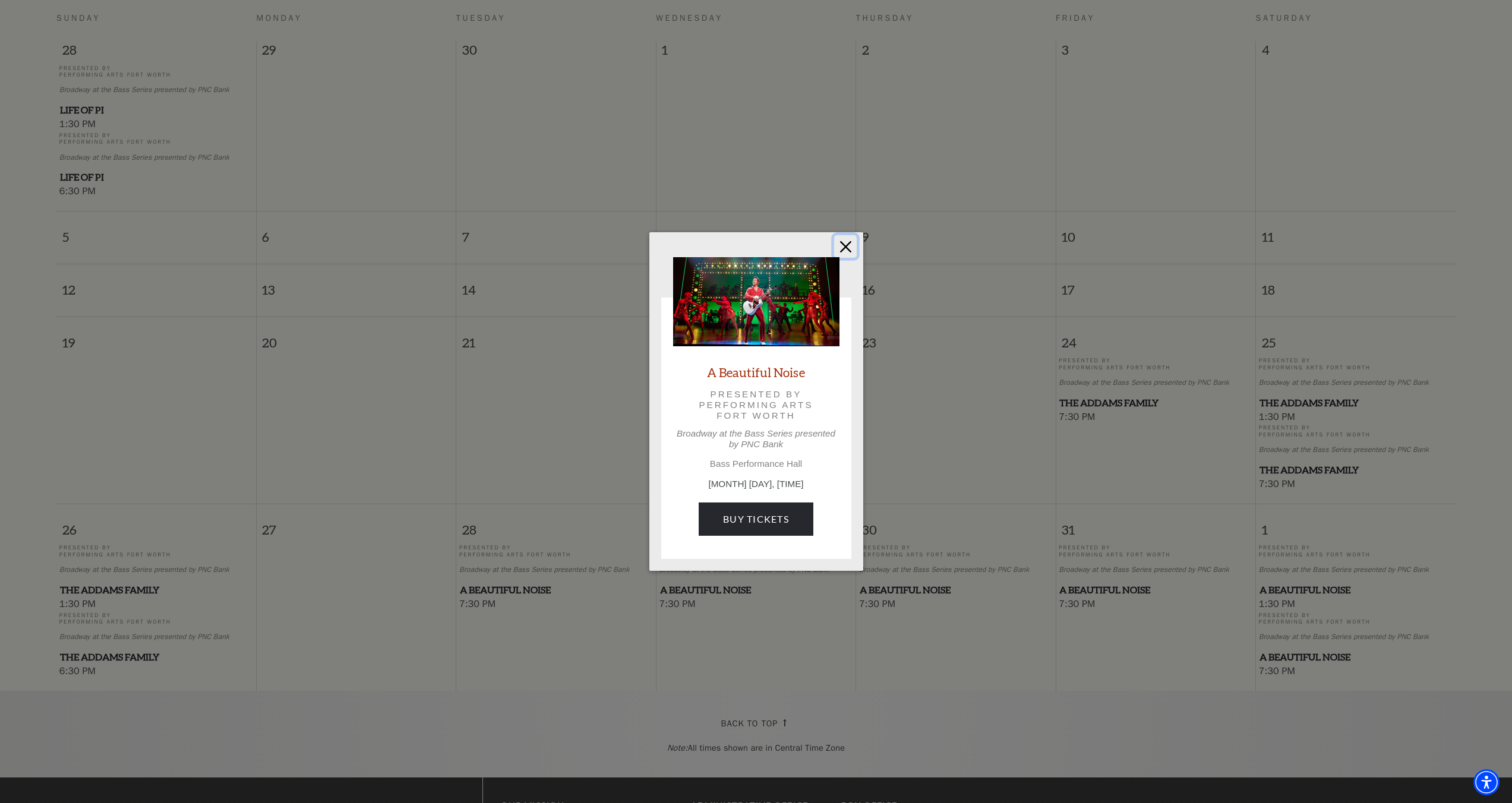 click at bounding box center (845, 246) 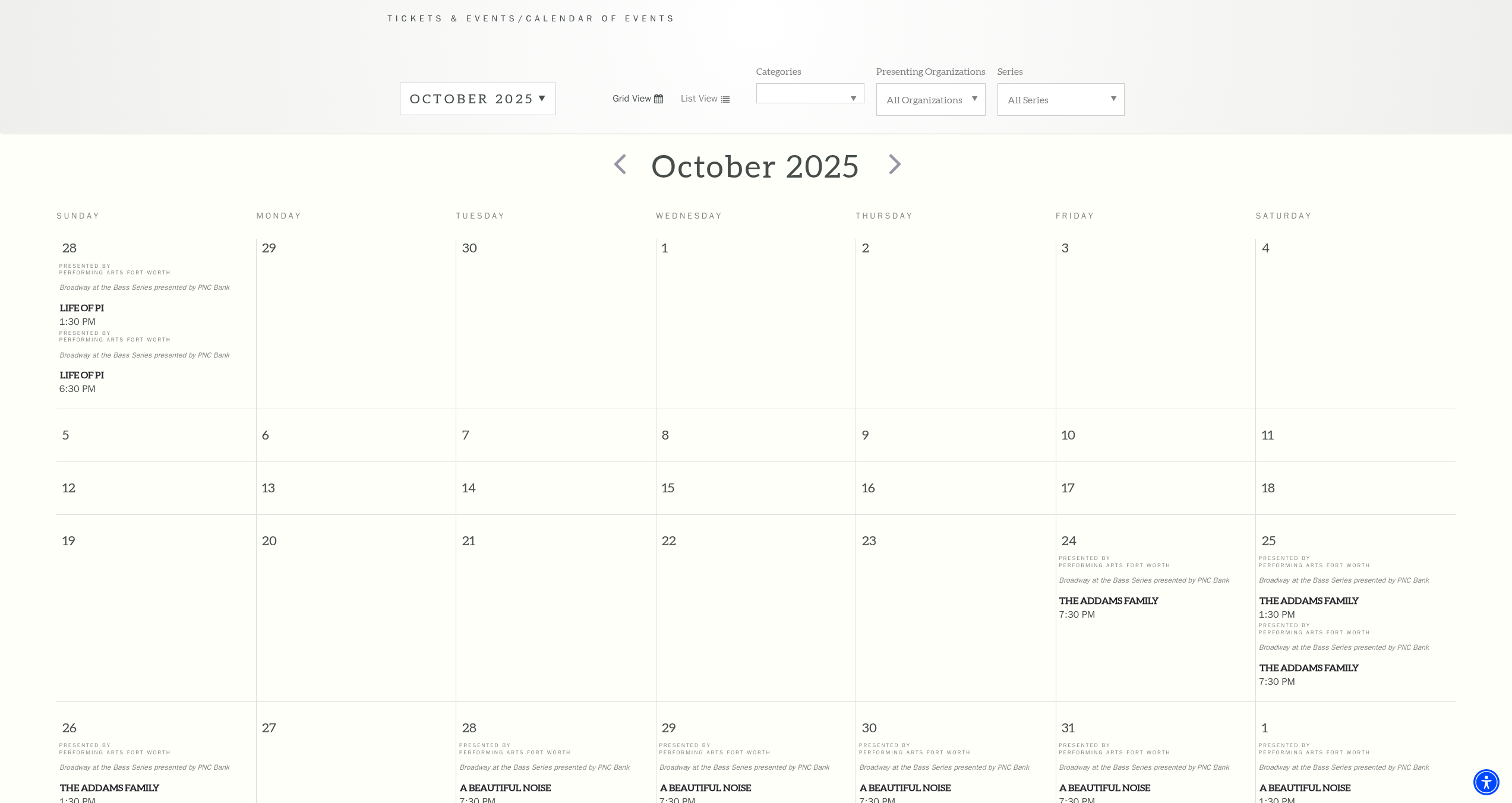 scroll, scrollTop: 50, scrollLeft: 0, axis: vertical 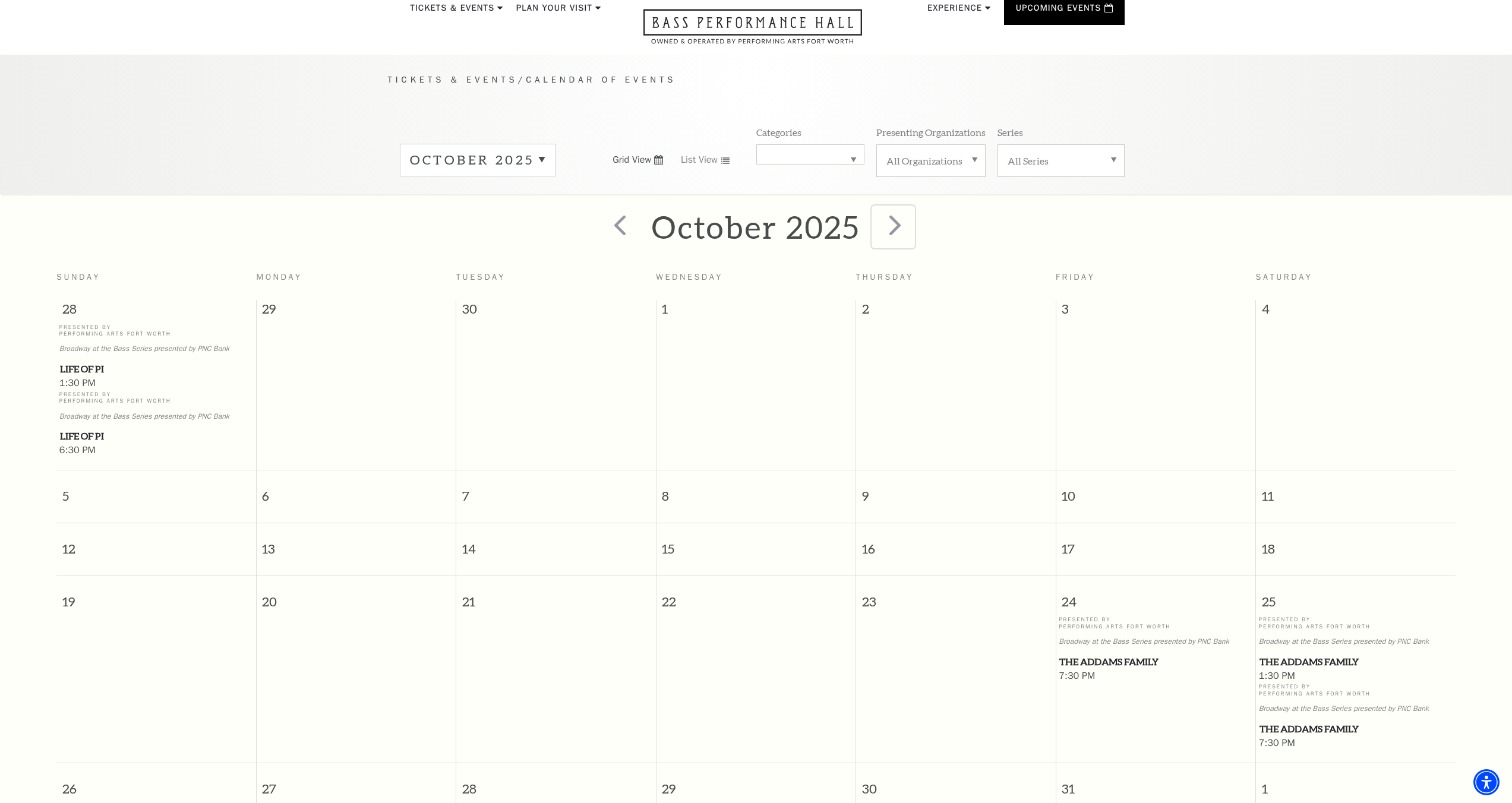 click at bounding box center [895, 225] 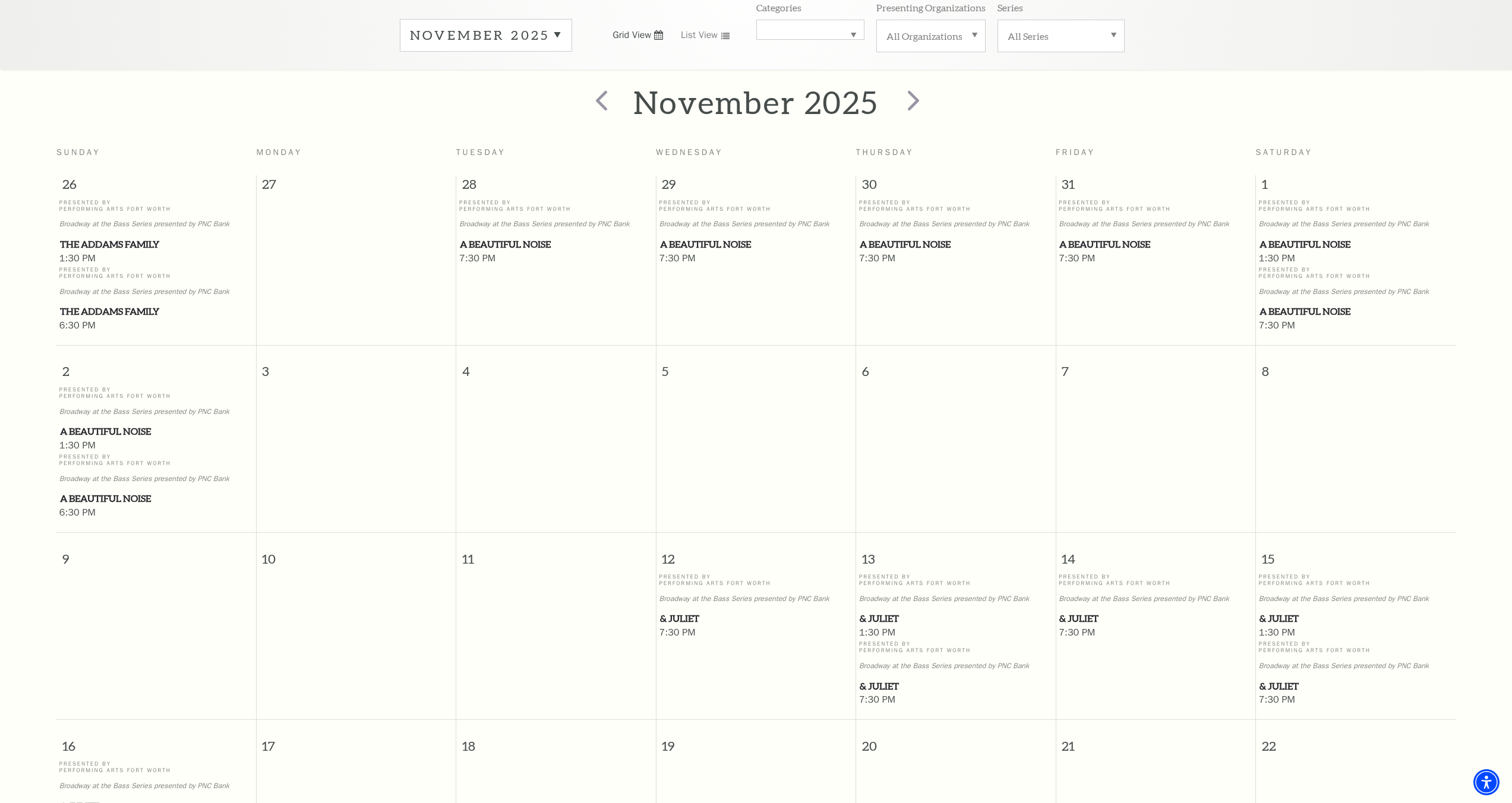 scroll, scrollTop: 160, scrollLeft: 0, axis: vertical 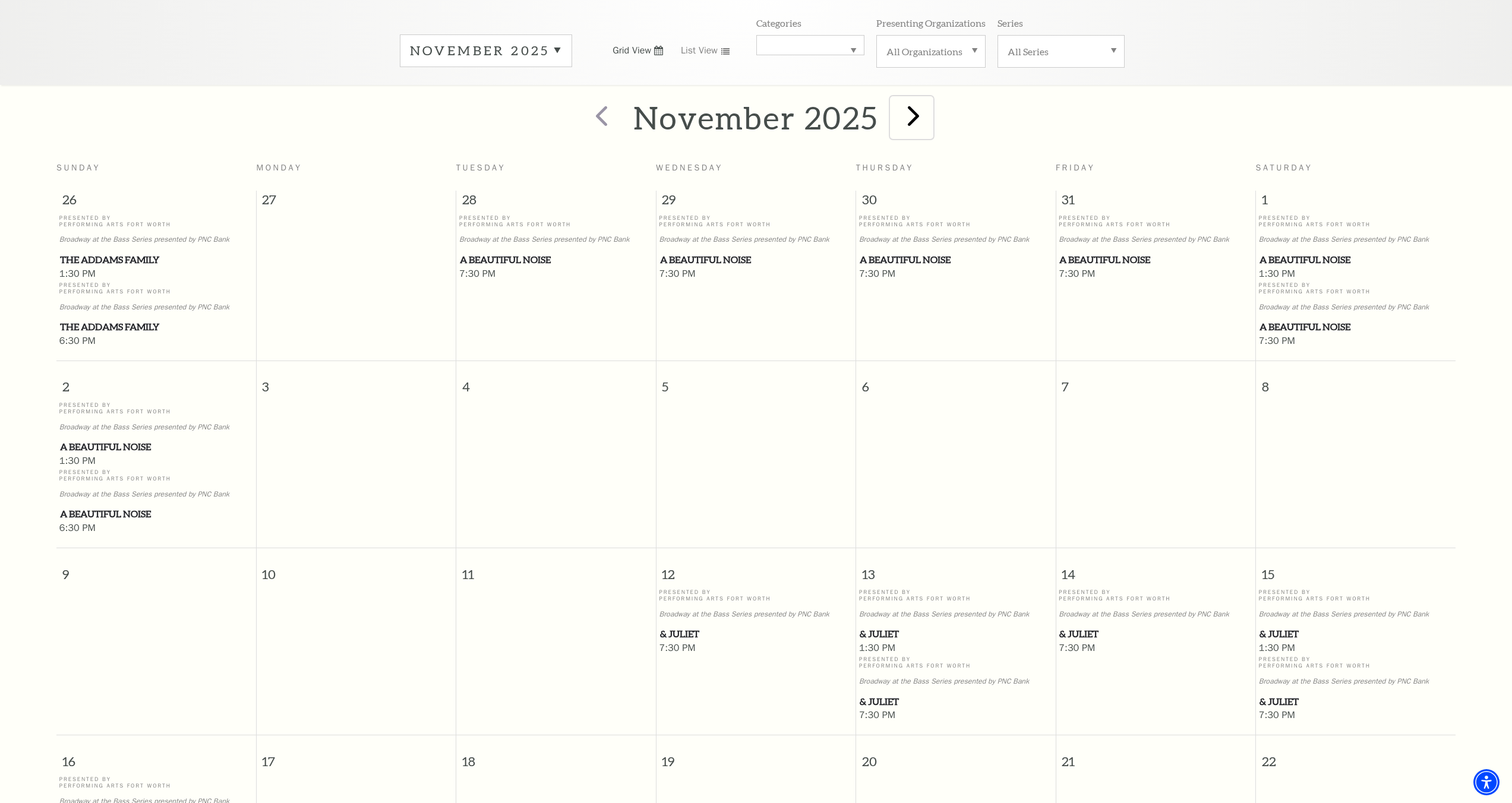 click at bounding box center (913, 115) 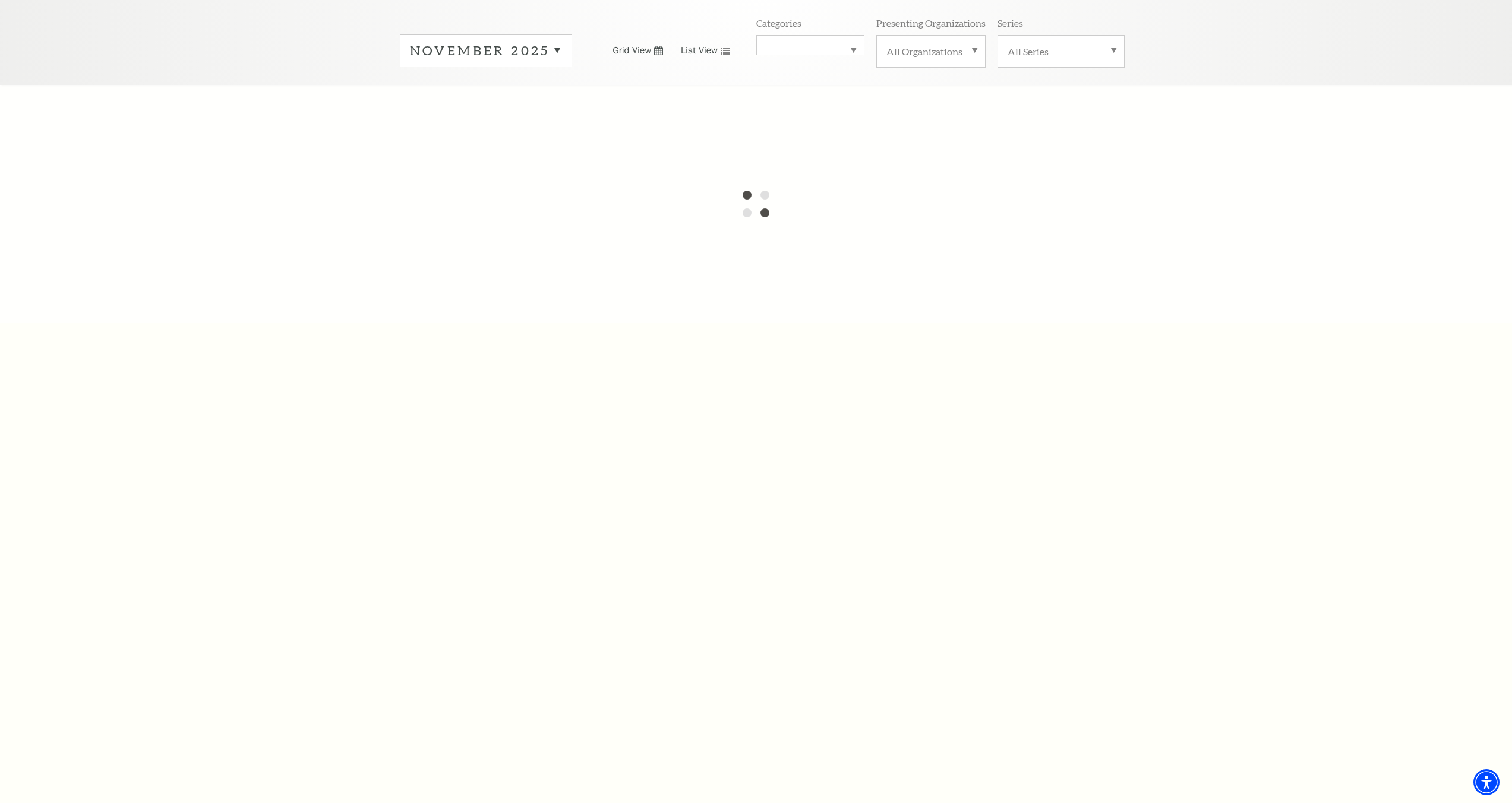 scroll, scrollTop: 105, scrollLeft: 0, axis: vertical 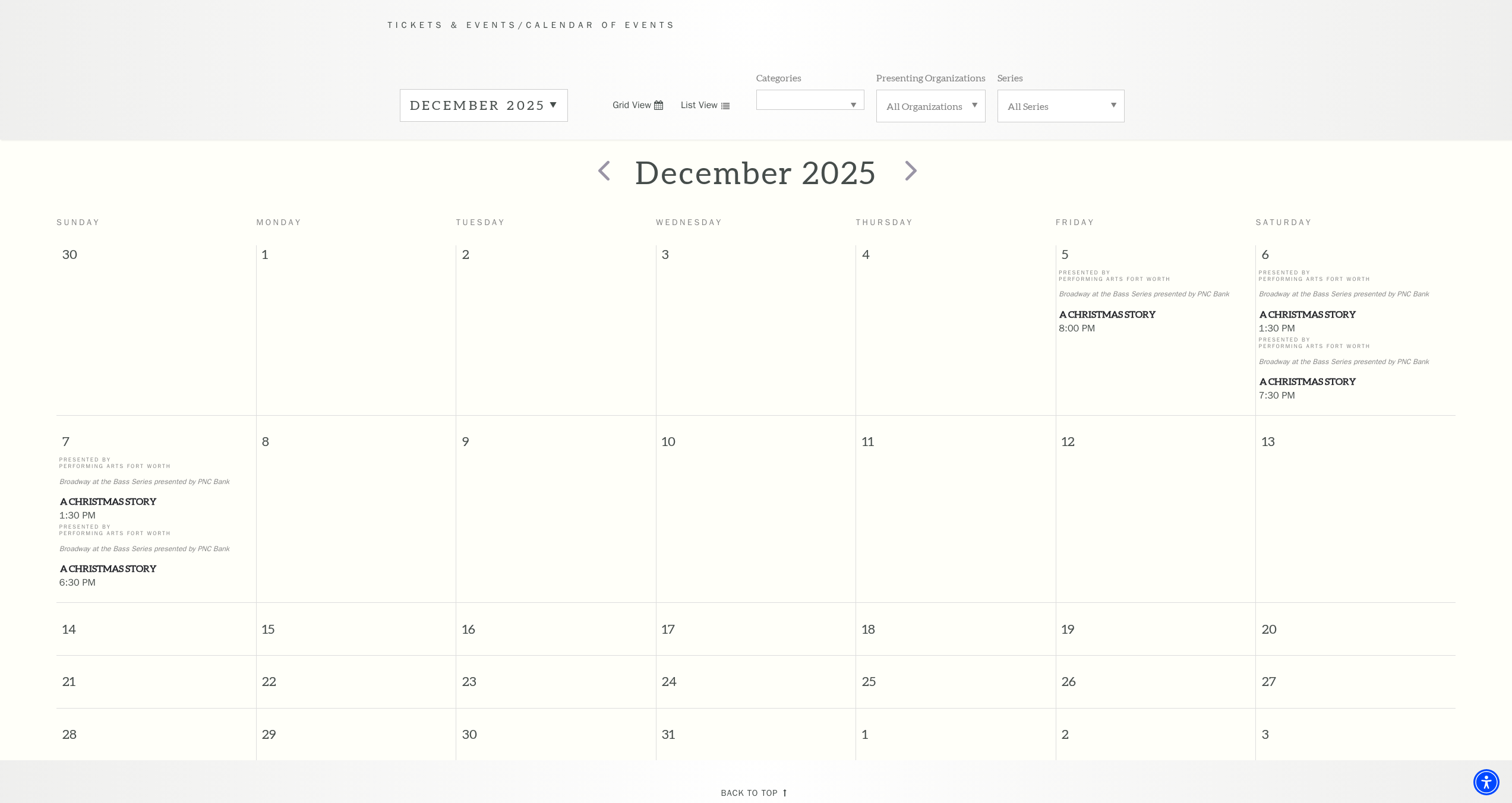 click on "Tickets & Events / Calendar of Events [MONTH] [YEAR] Grid View List View Categories All Categories Broadway Presenting Organizations All Organizations Series All Series" at bounding box center (756, 78) 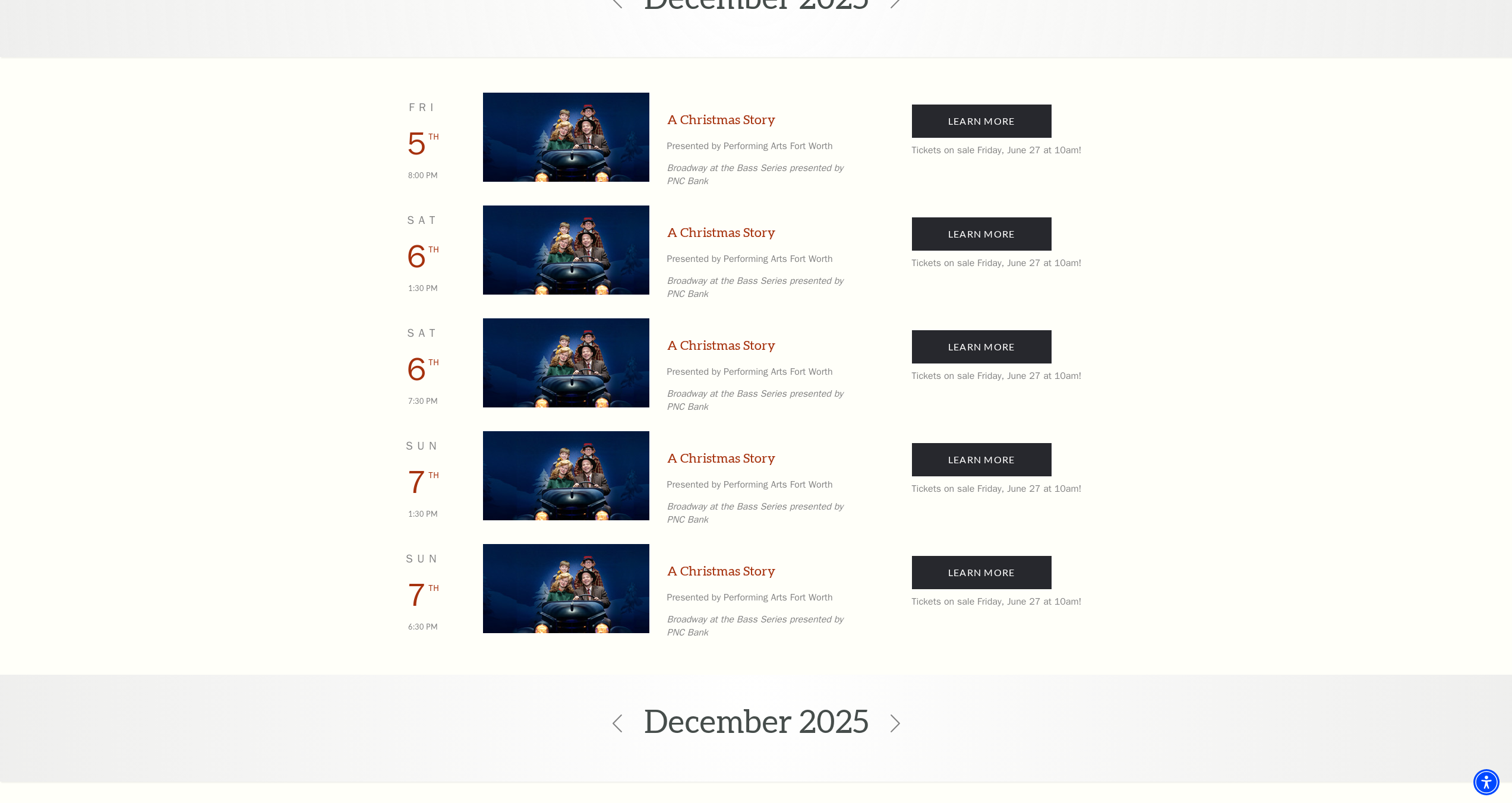 scroll, scrollTop: 302, scrollLeft: 0, axis: vertical 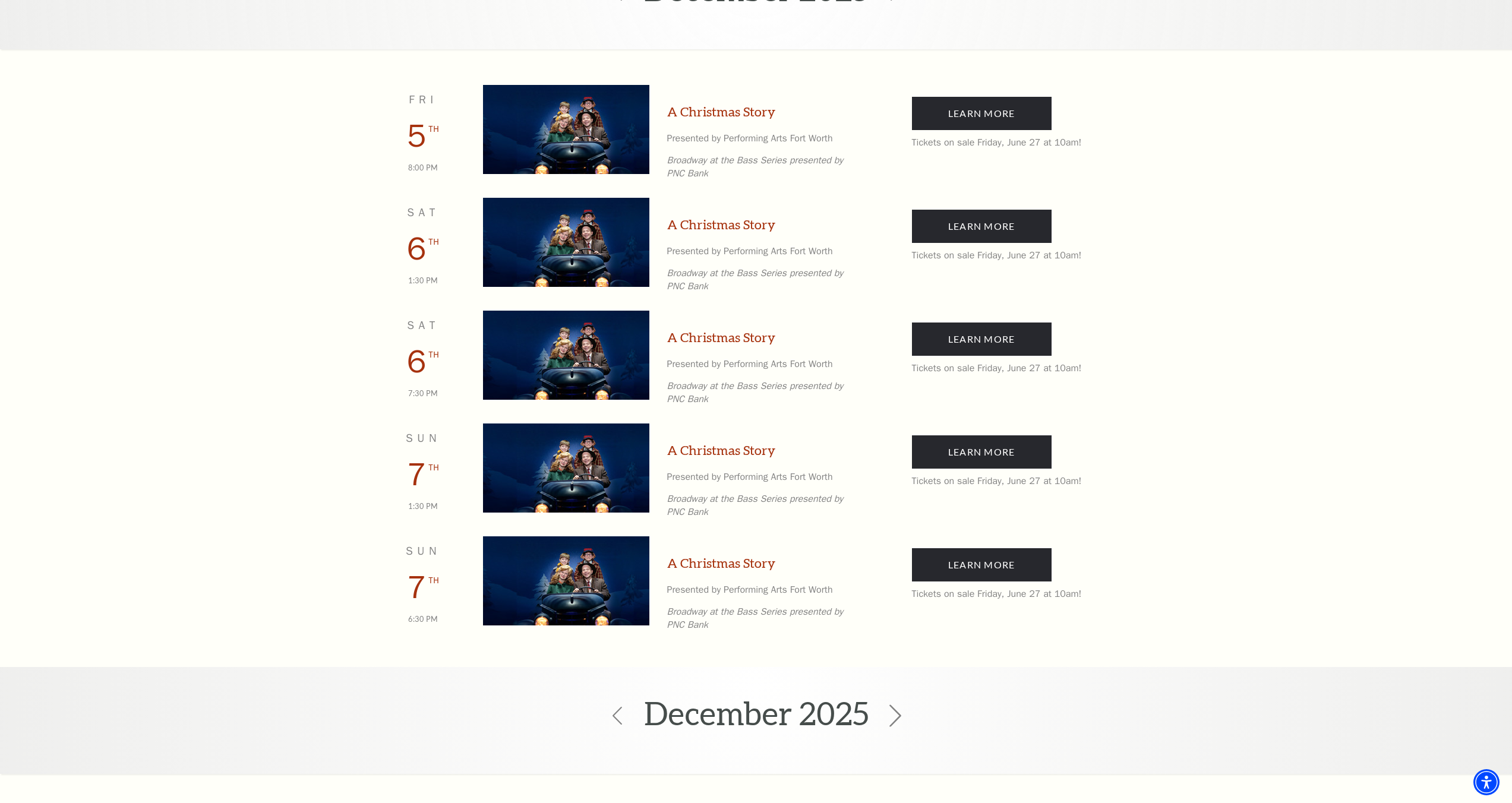 click 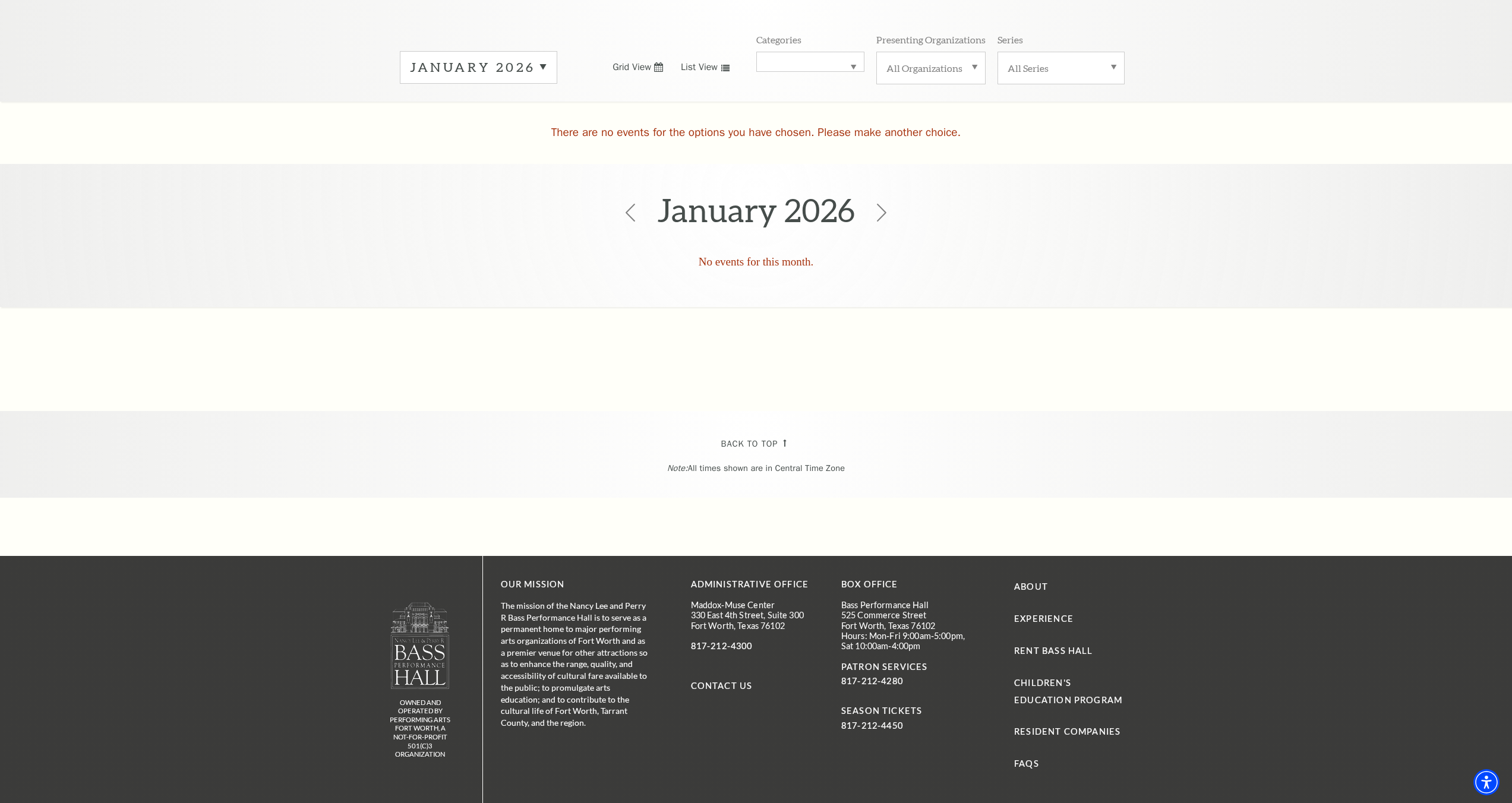 scroll, scrollTop: 105, scrollLeft: 0, axis: vertical 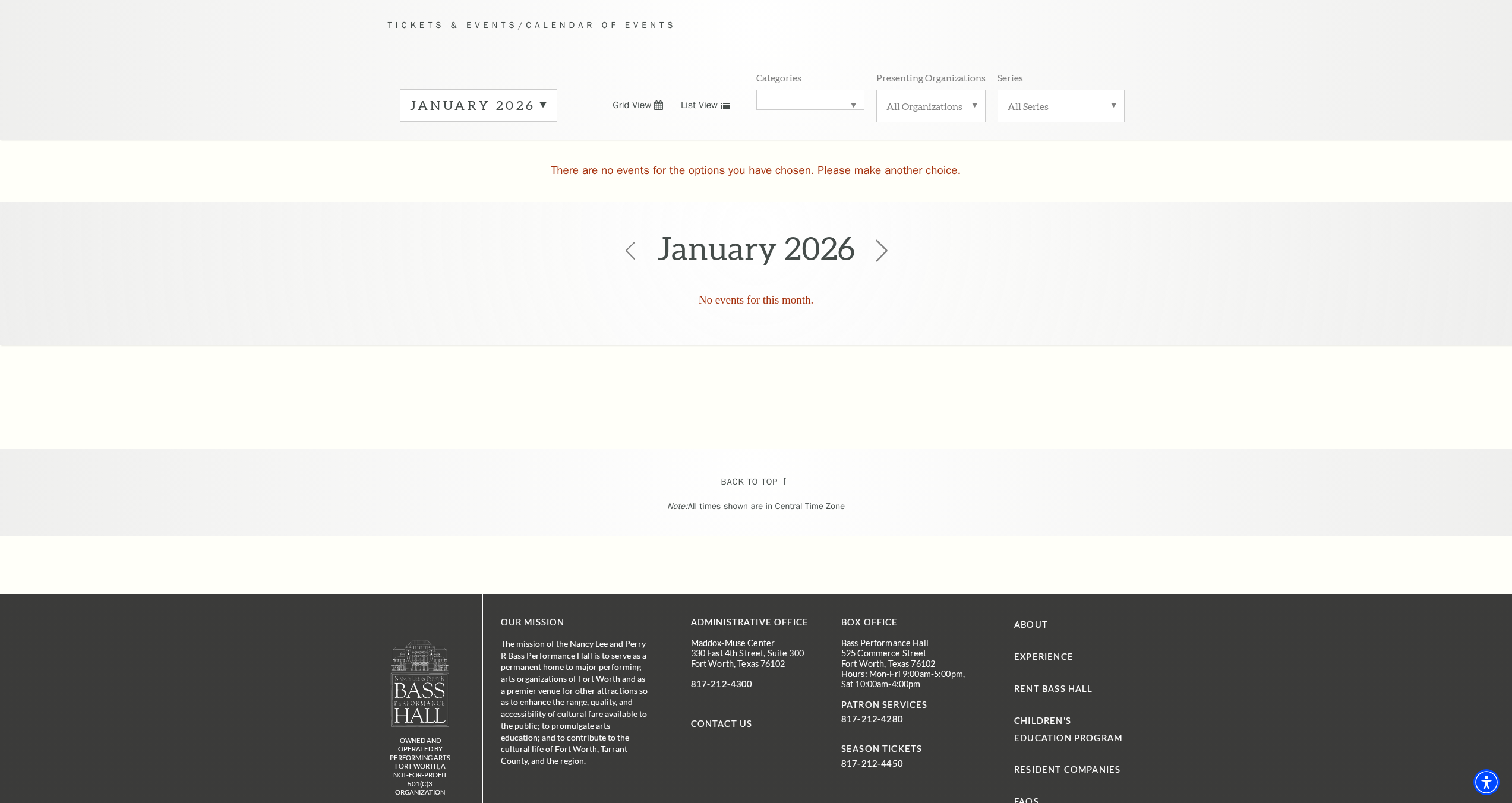 click 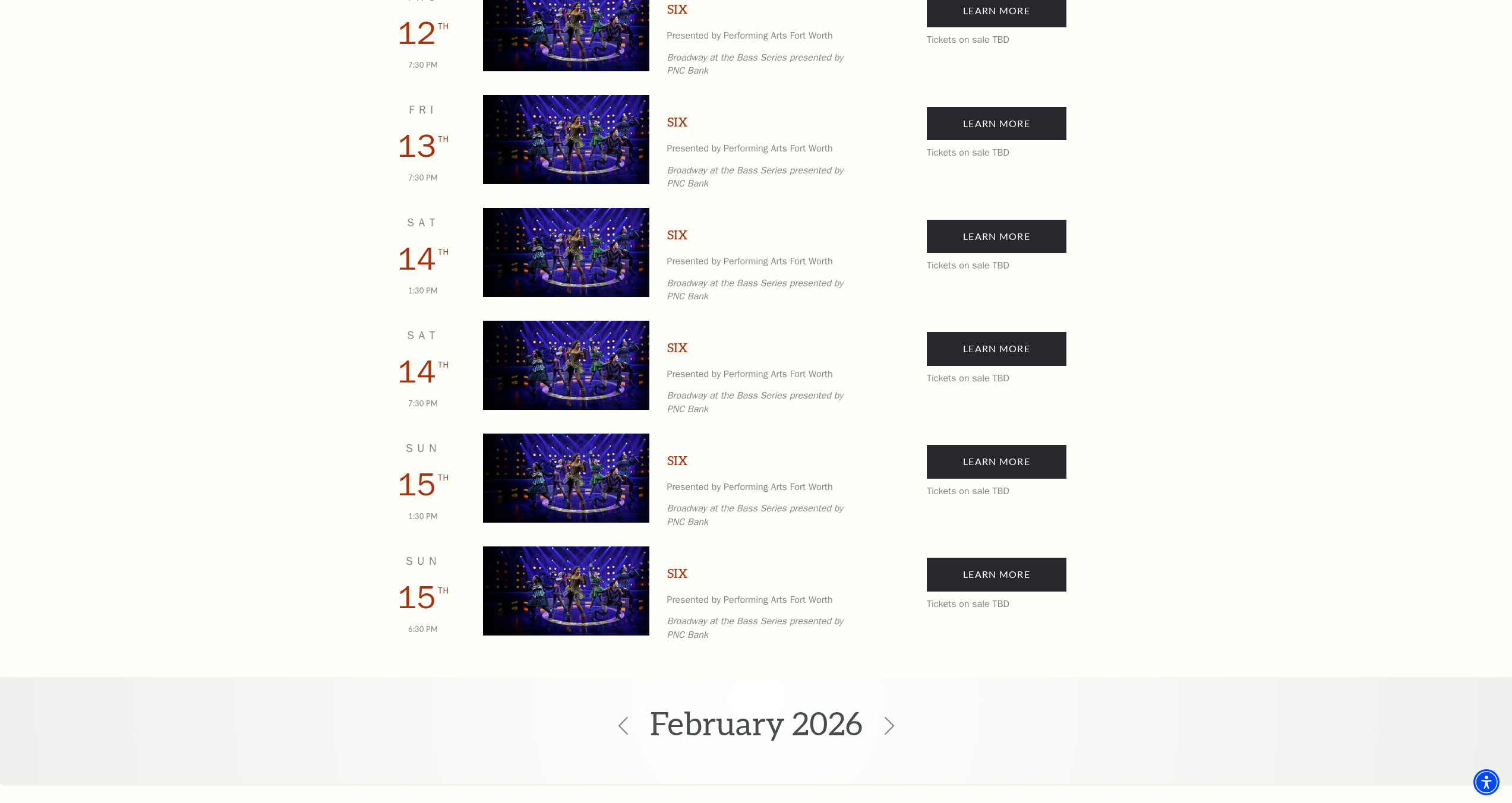 scroll, scrollTop: 798, scrollLeft: 0, axis: vertical 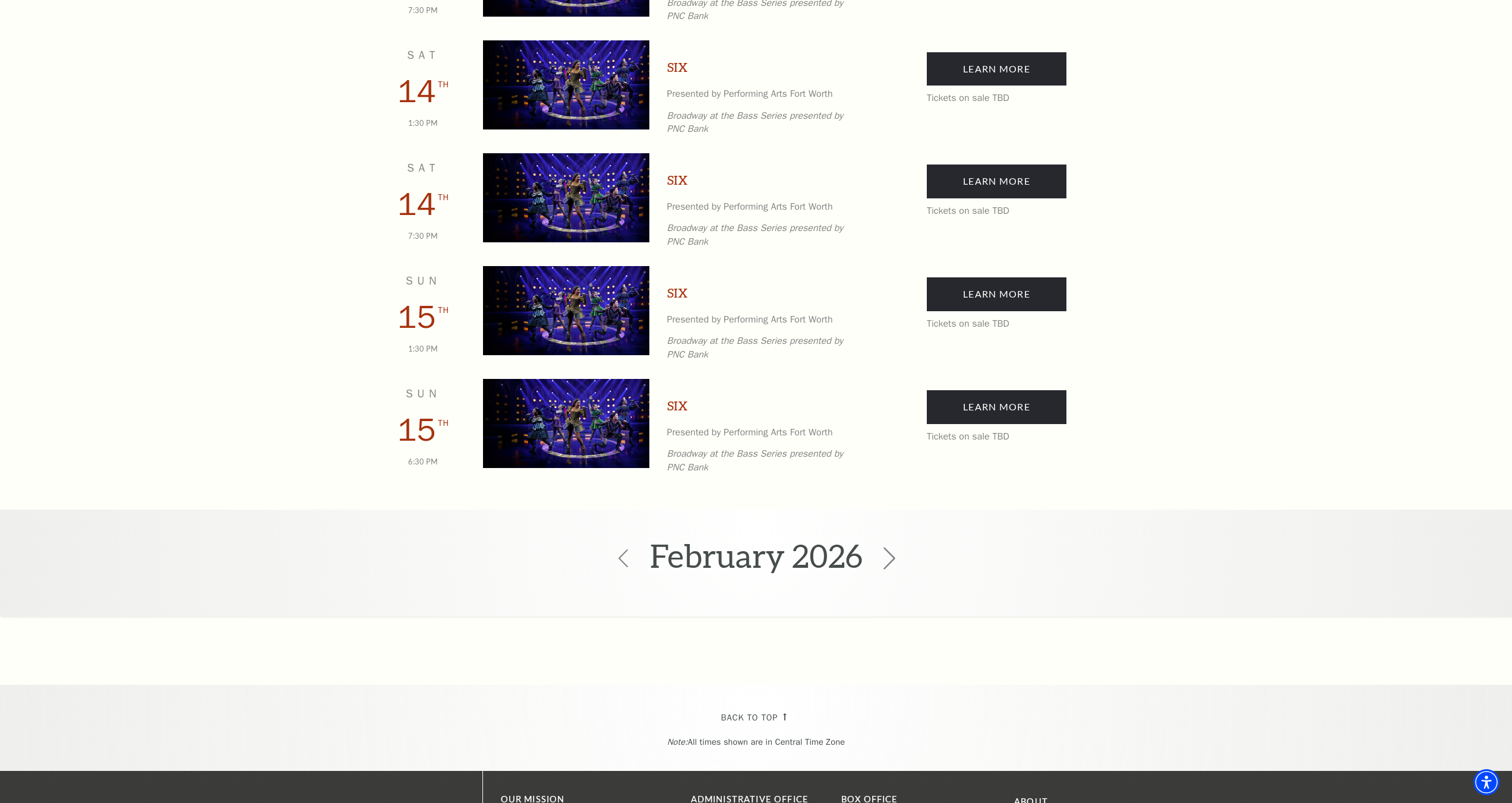 click 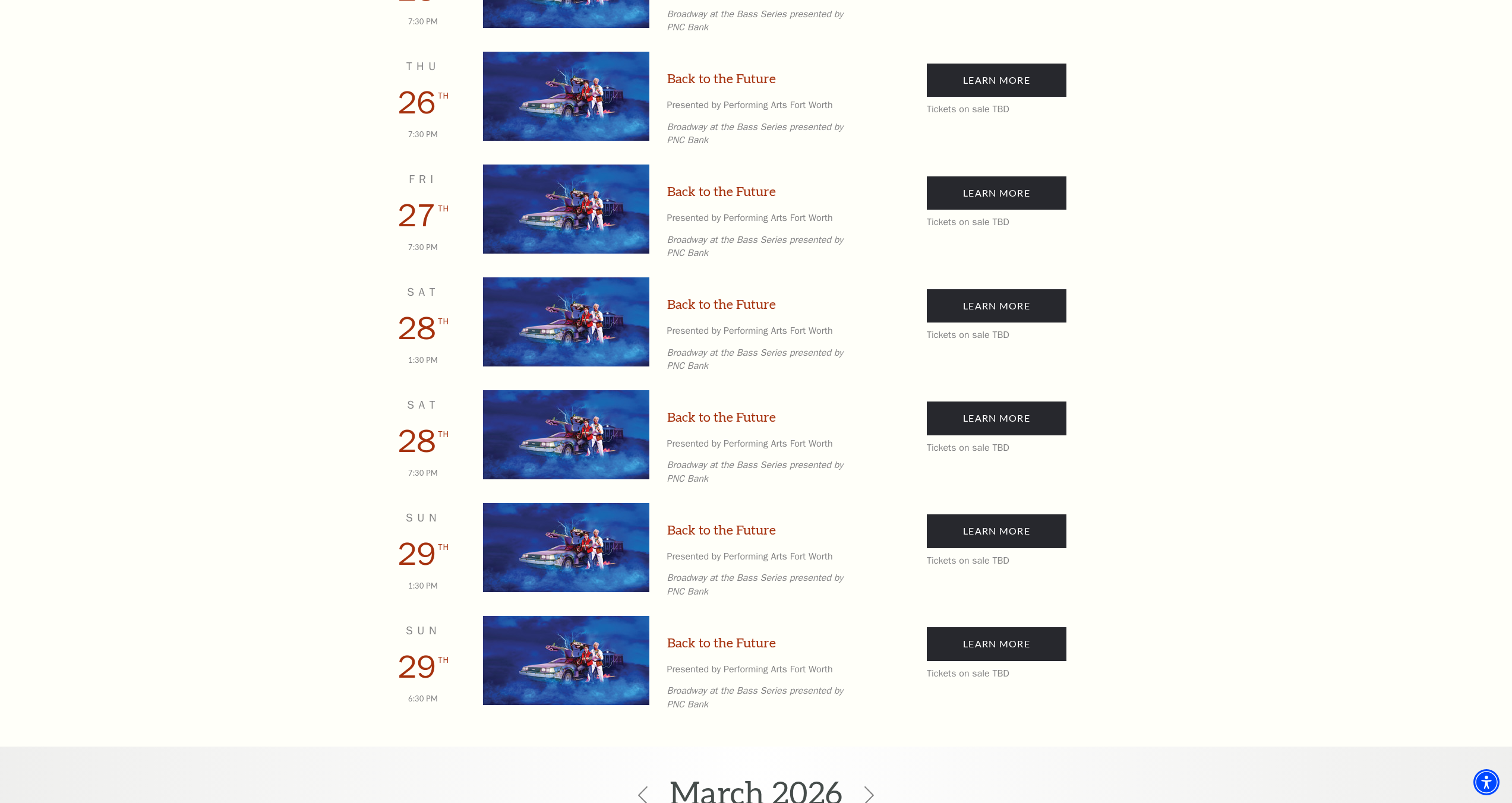scroll, scrollTop: 674, scrollLeft: 0, axis: vertical 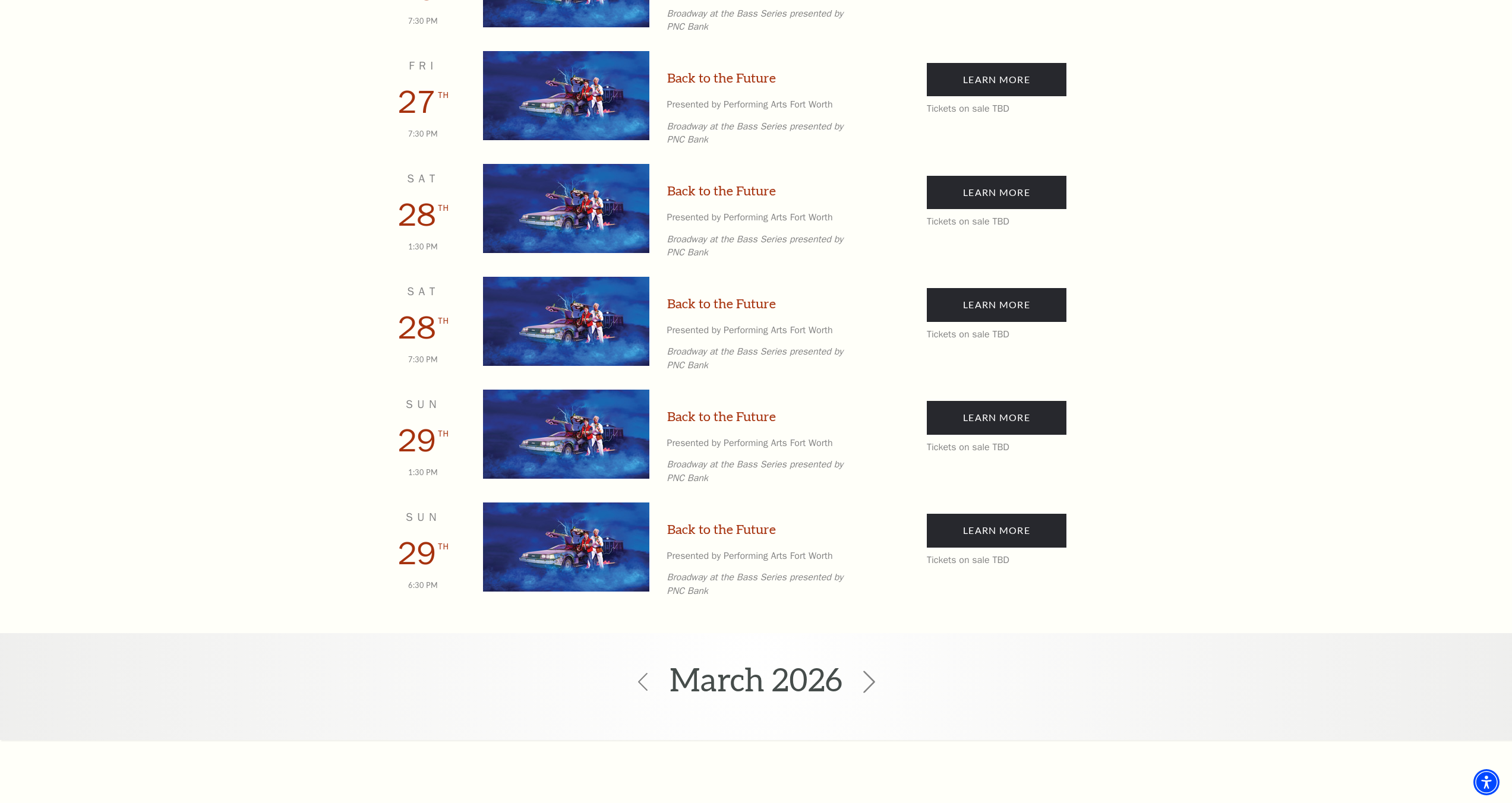 click 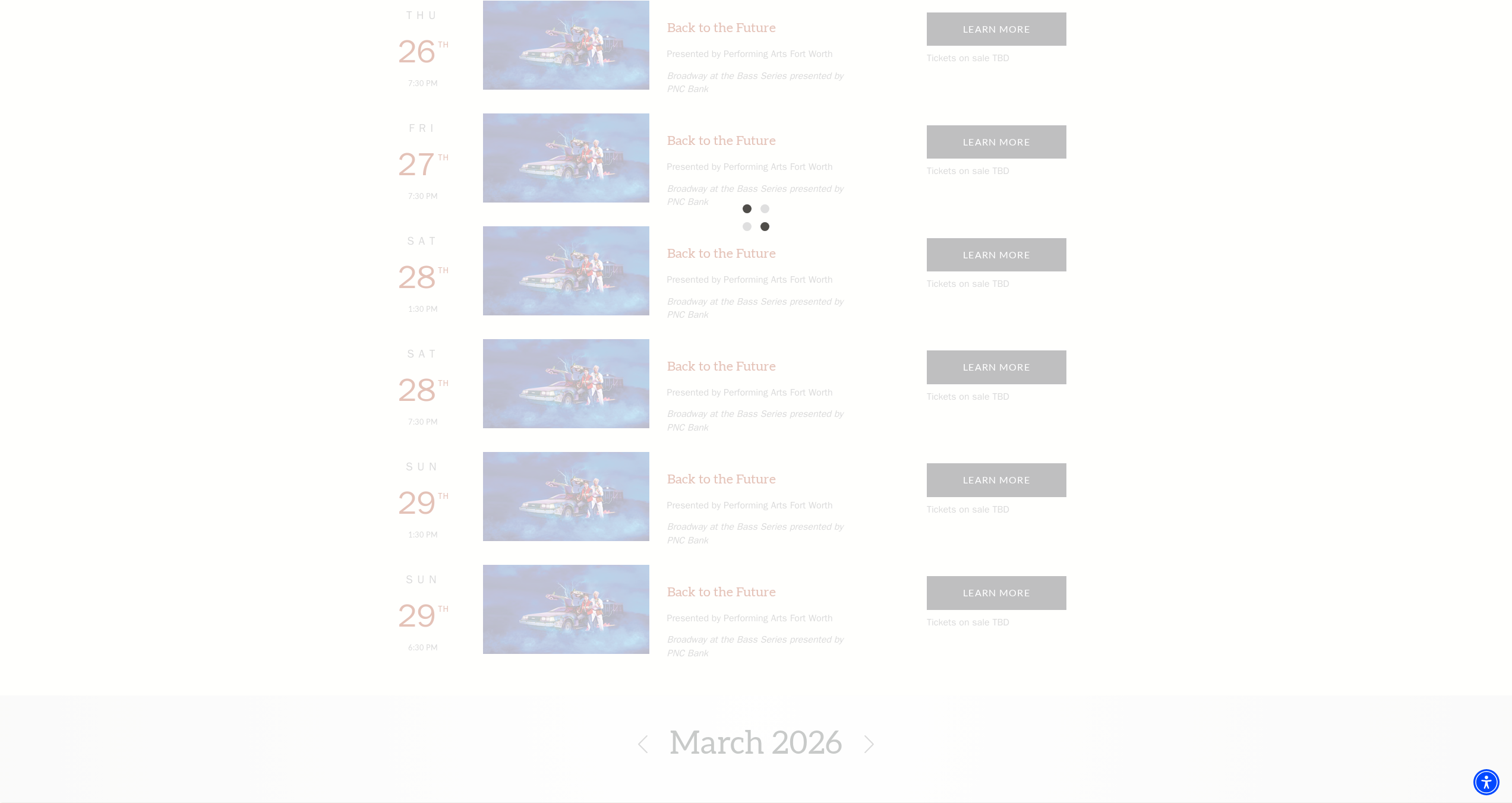 scroll, scrollTop: 685, scrollLeft: 0, axis: vertical 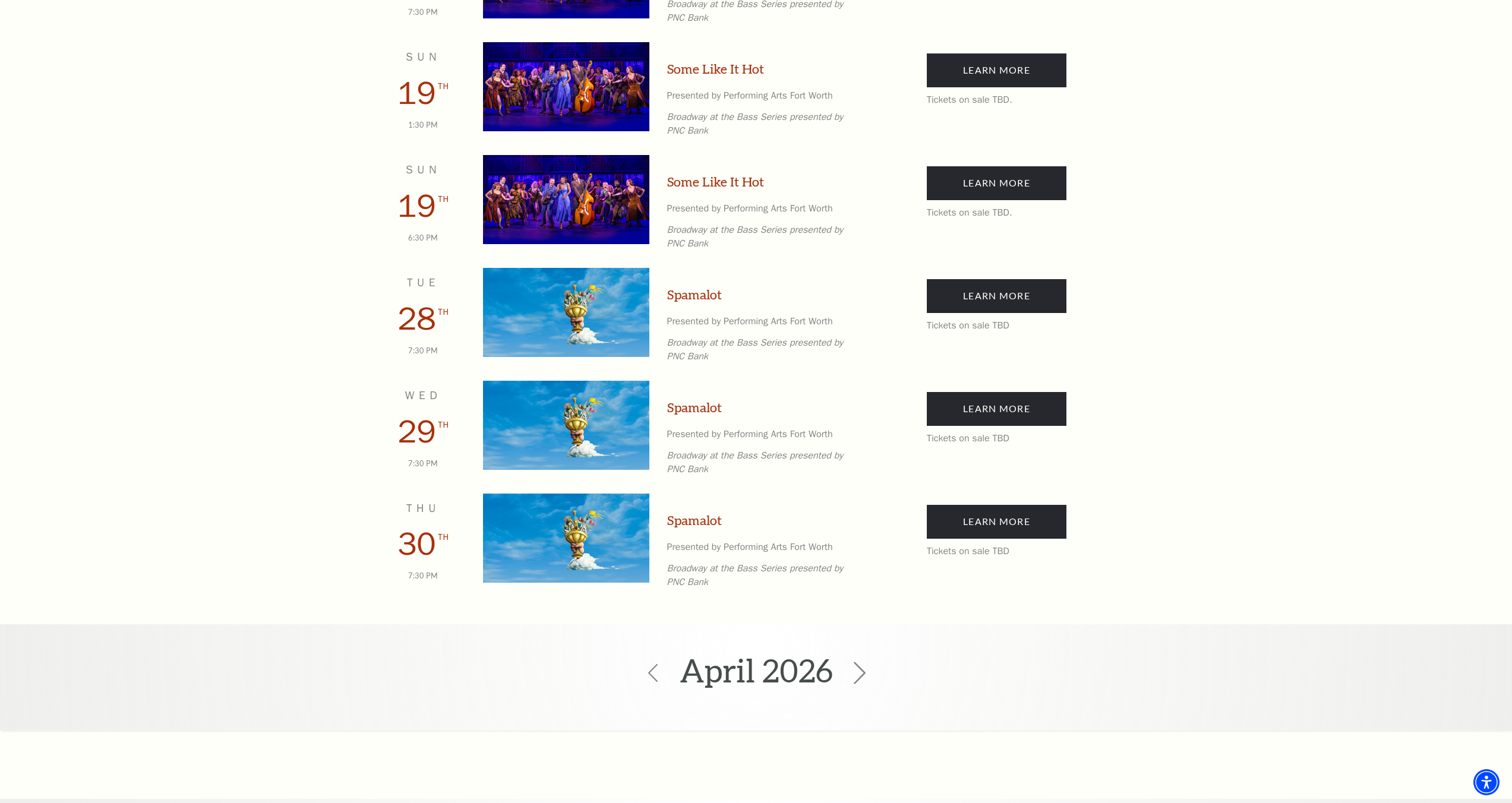 click 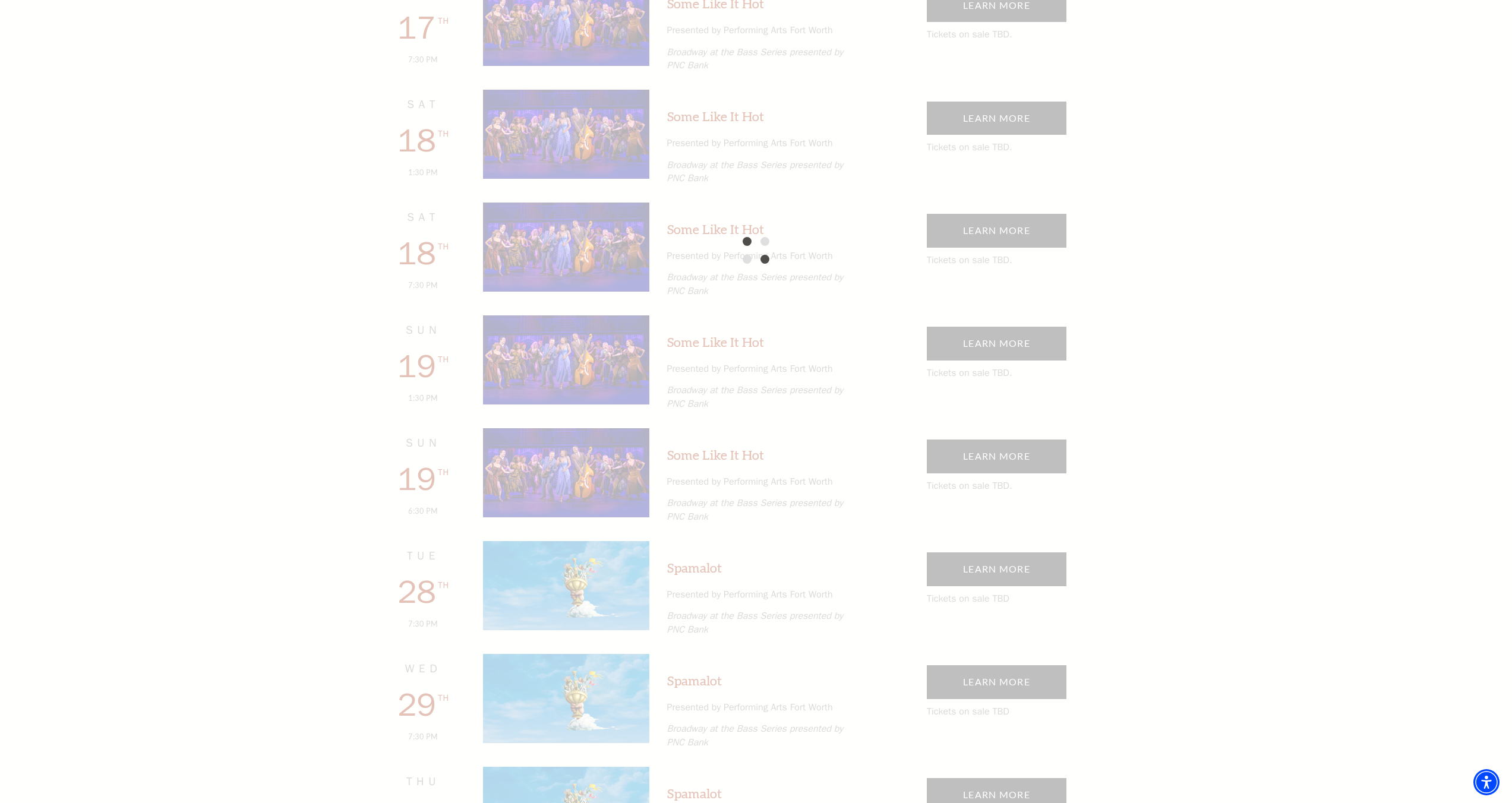 scroll, scrollTop: 997, scrollLeft: 0, axis: vertical 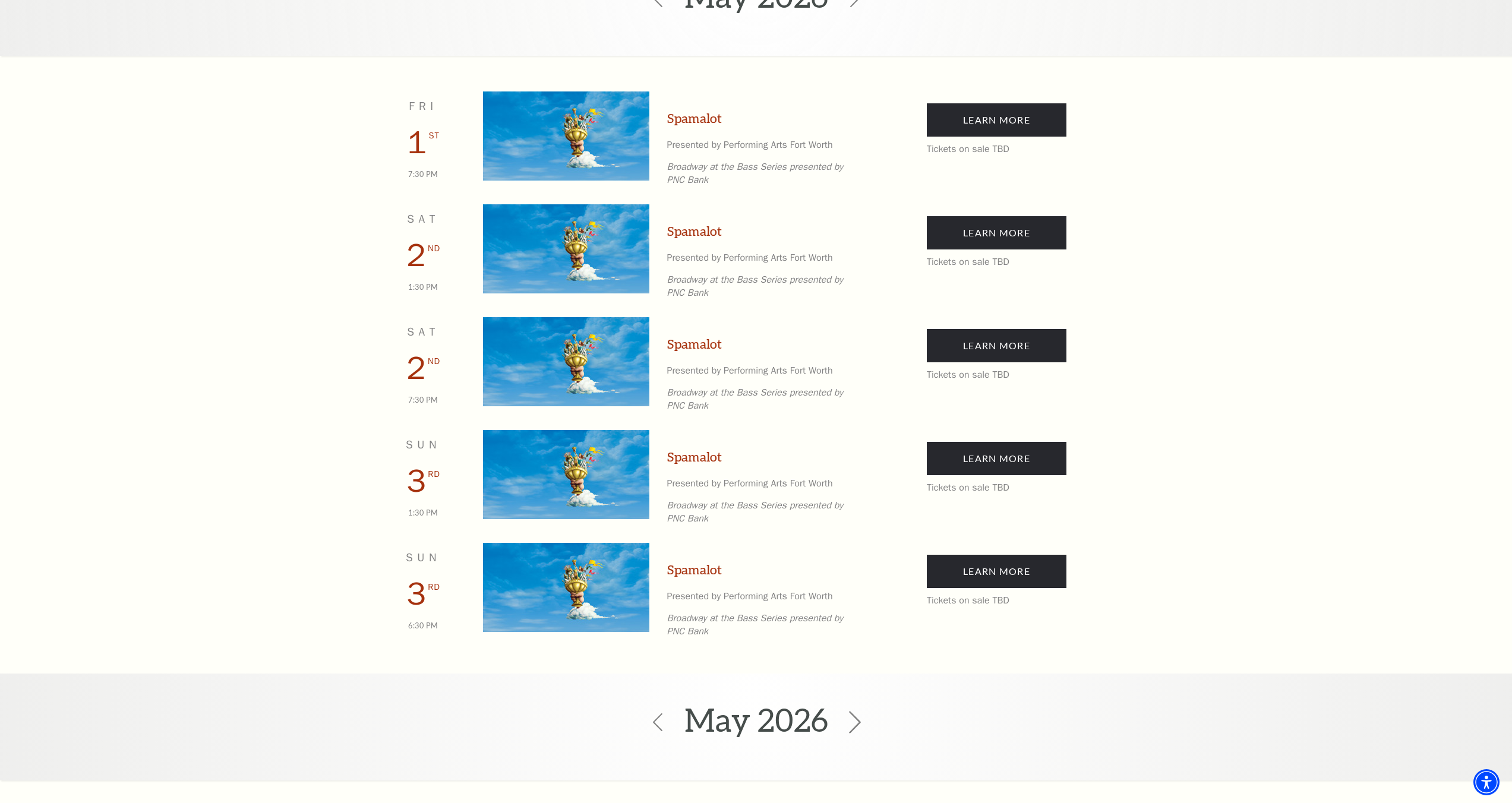 click 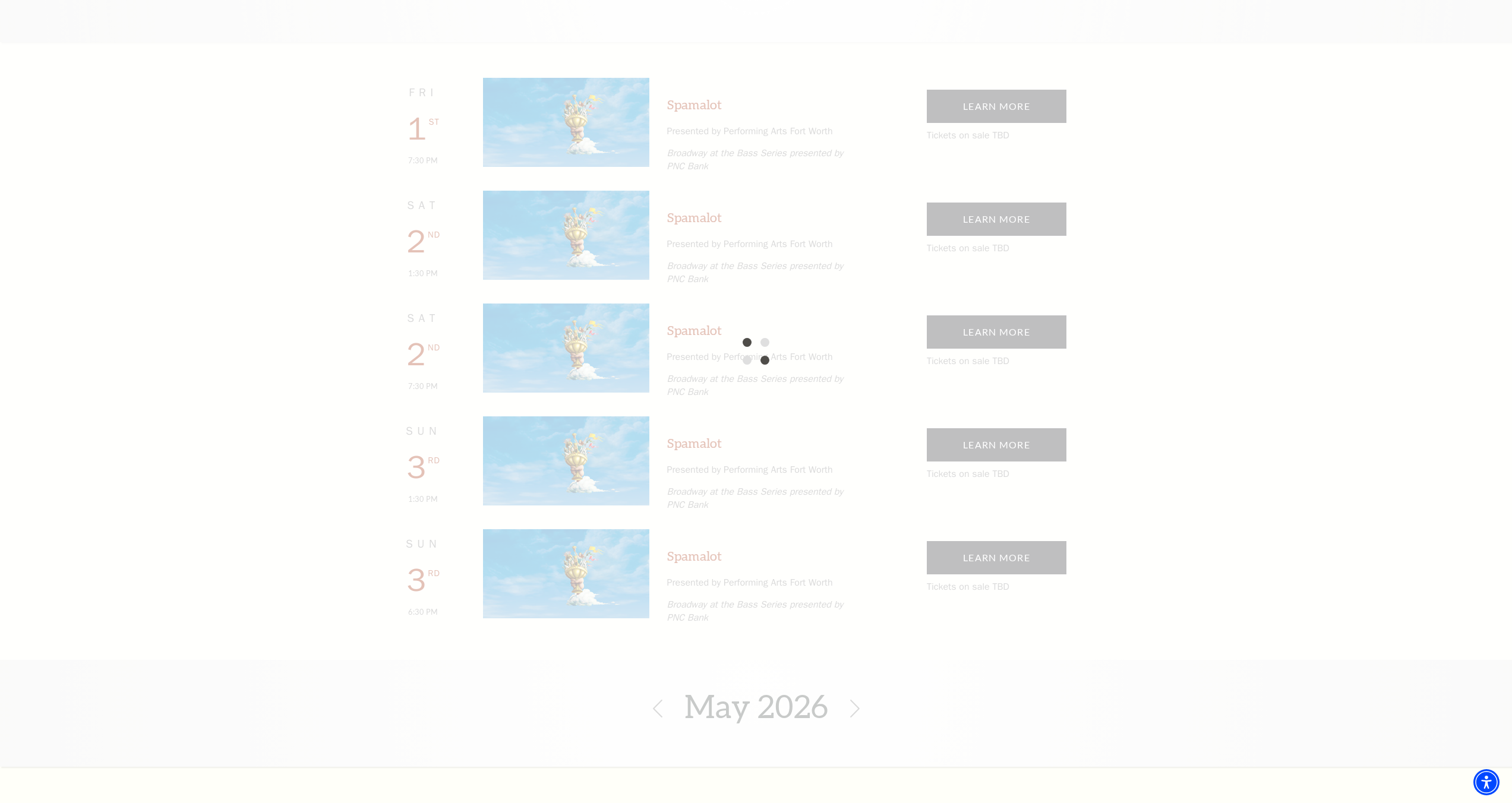 scroll, scrollTop: 554, scrollLeft: 0, axis: vertical 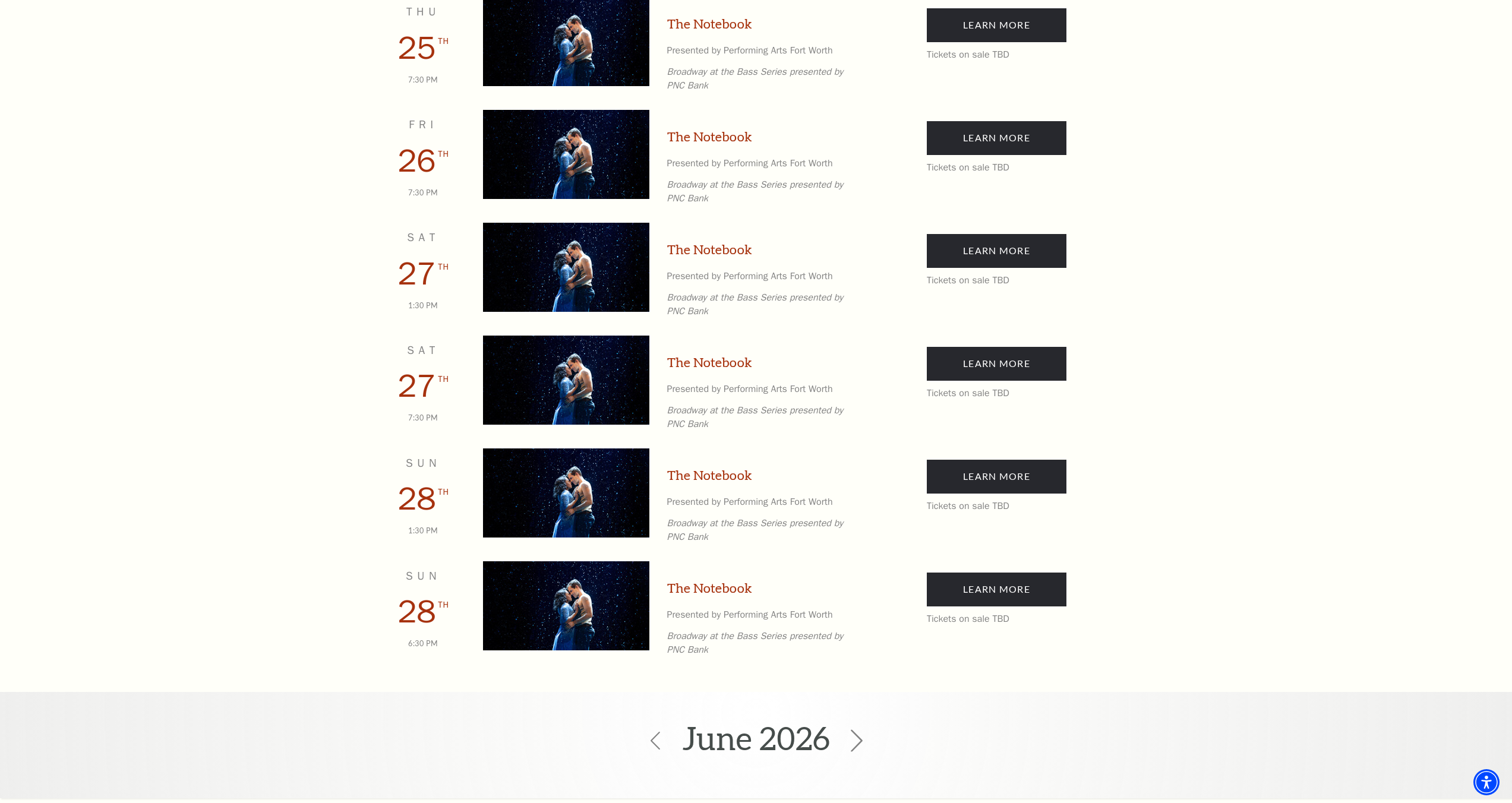 click 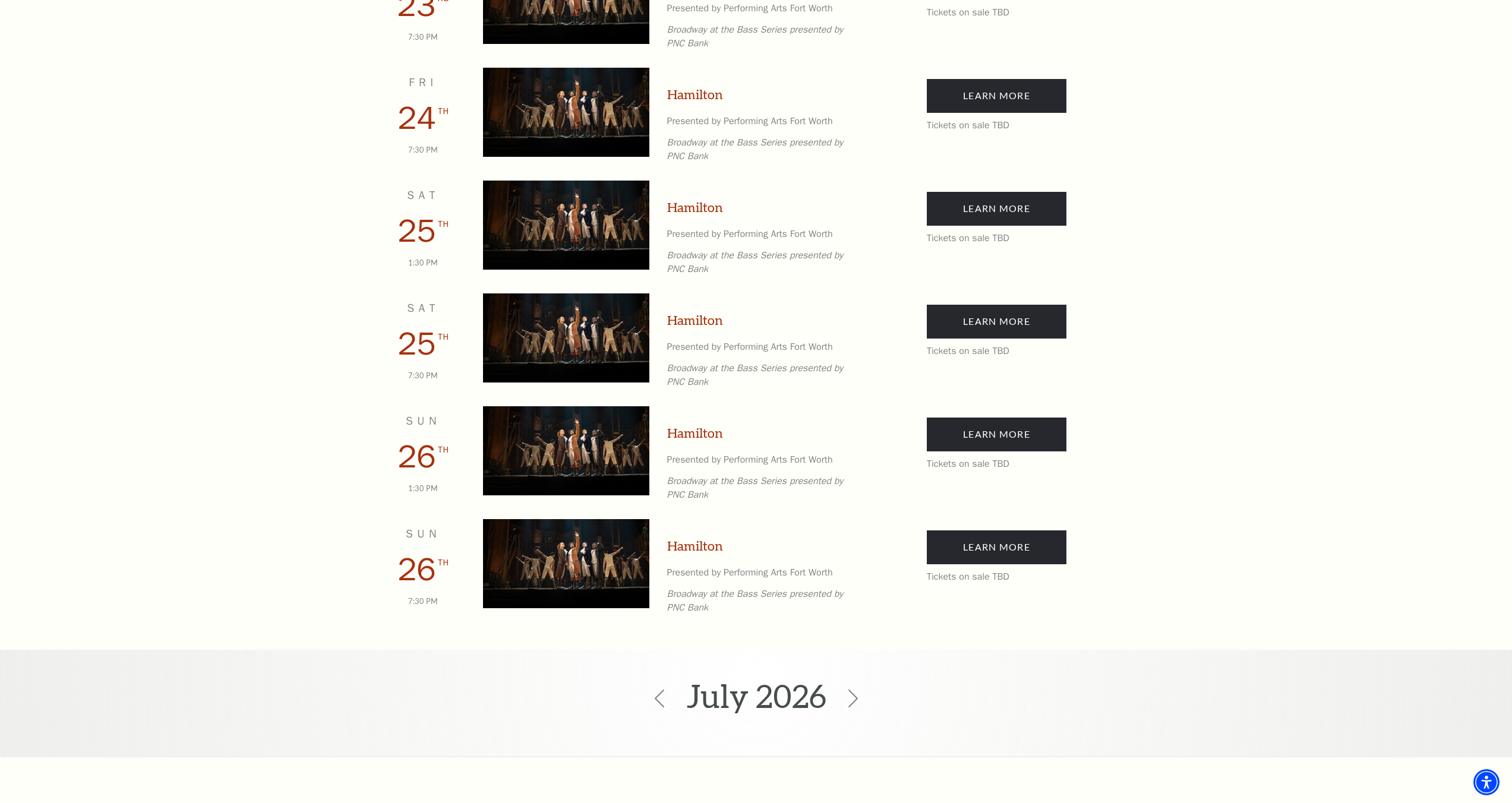 scroll, scrollTop: 1621, scrollLeft: 0, axis: vertical 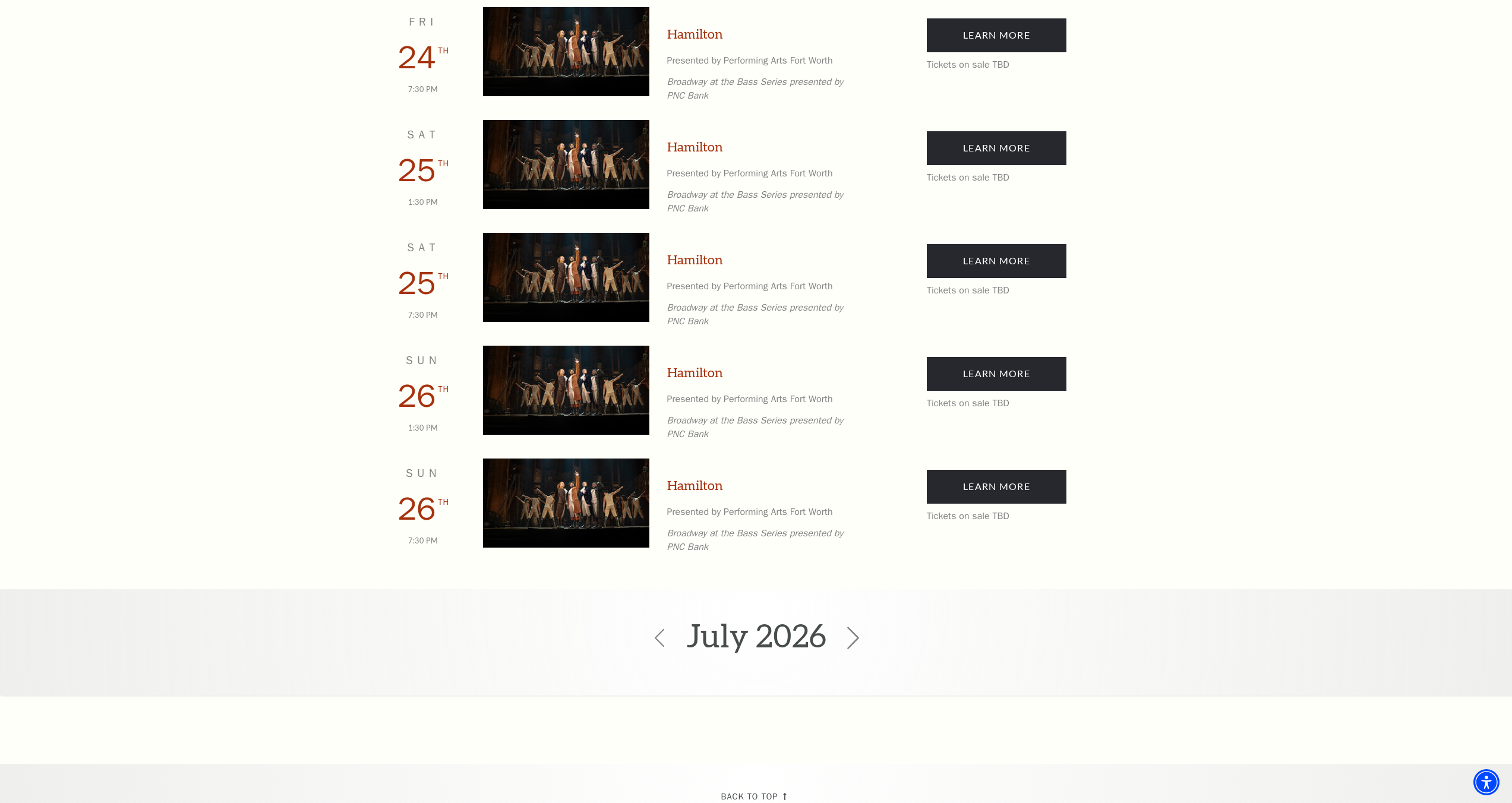 click 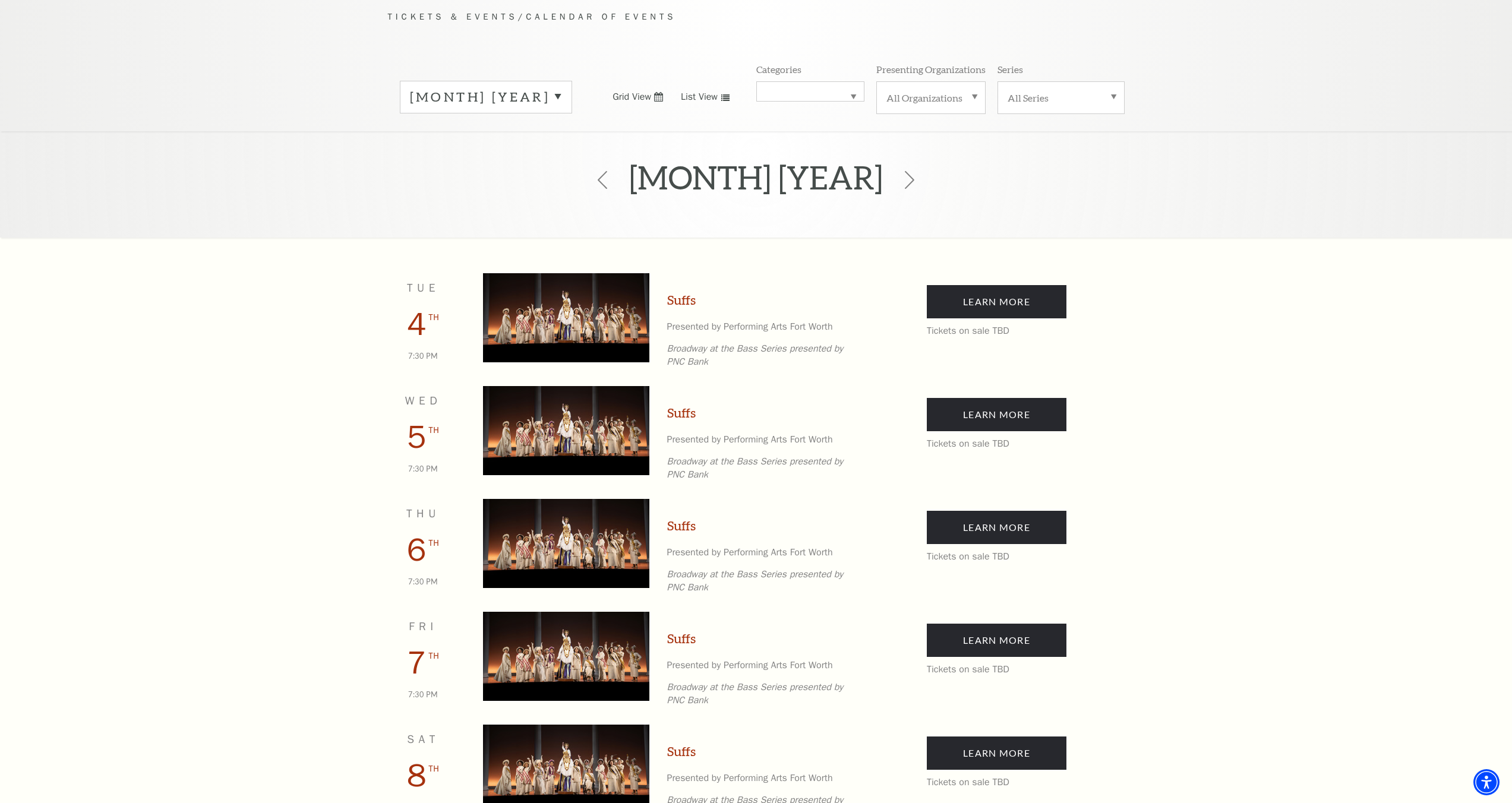 scroll, scrollTop: 105, scrollLeft: 0, axis: vertical 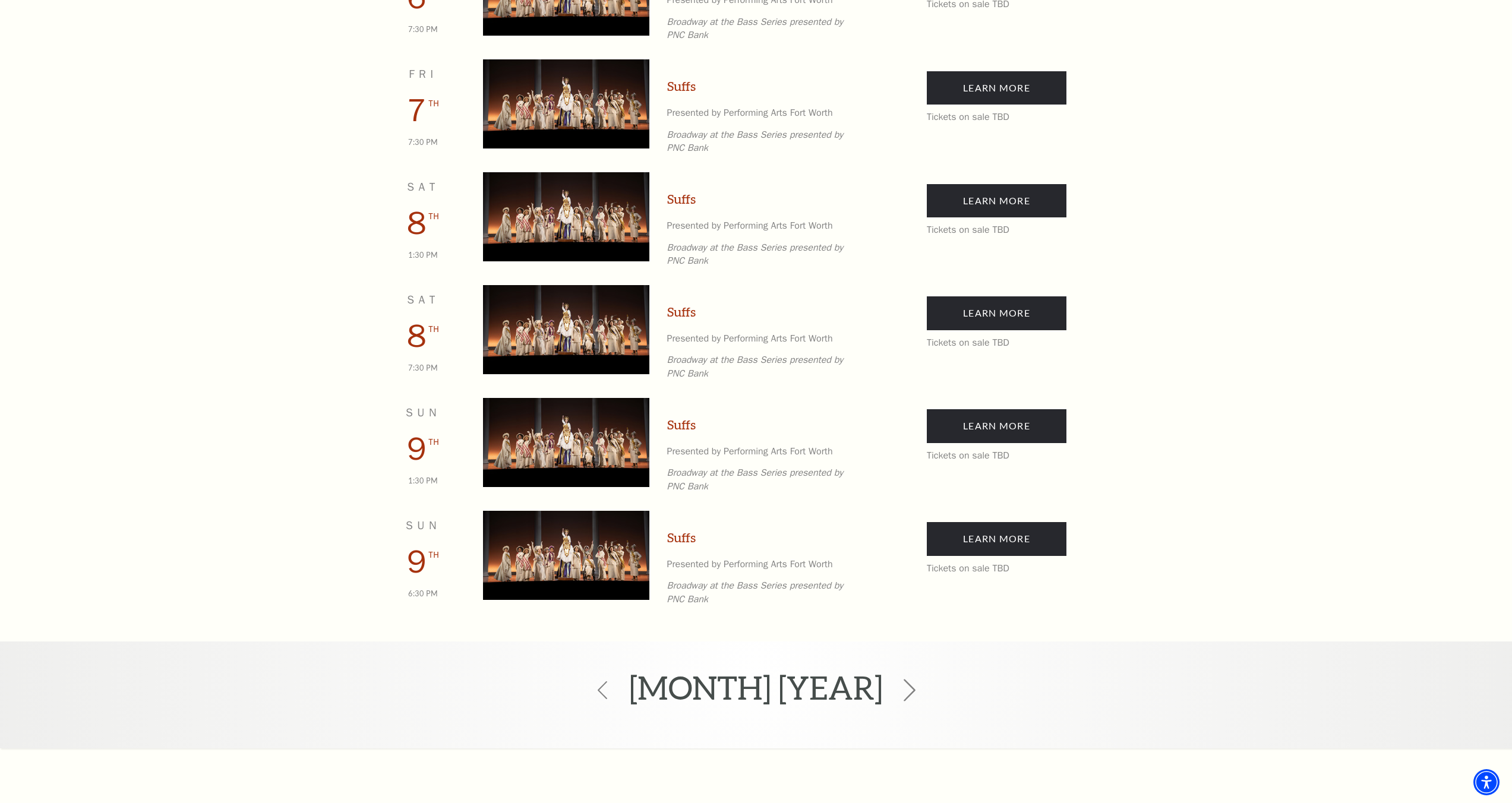 click 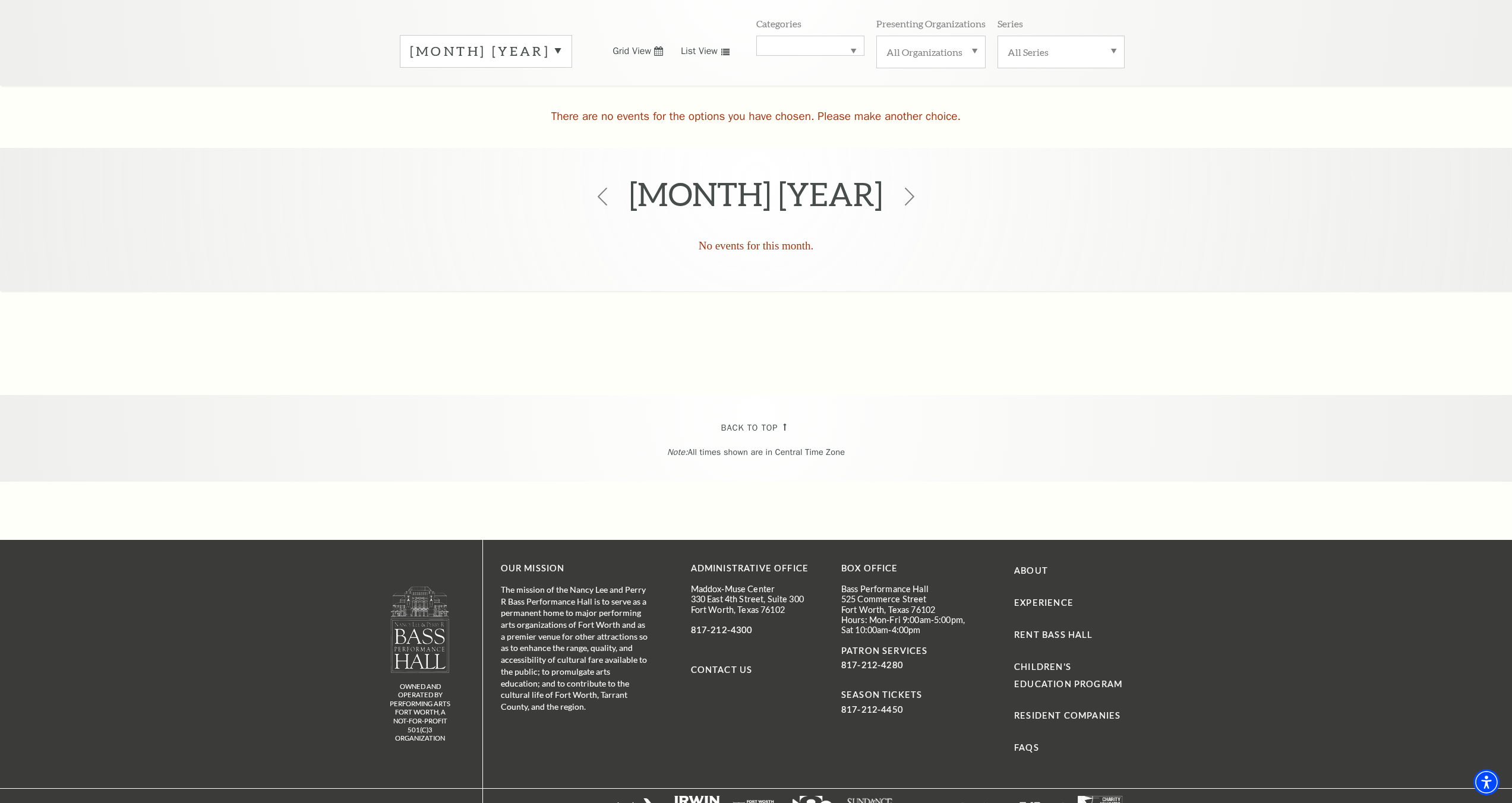 scroll, scrollTop: 105, scrollLeft: 0, axis: vertical 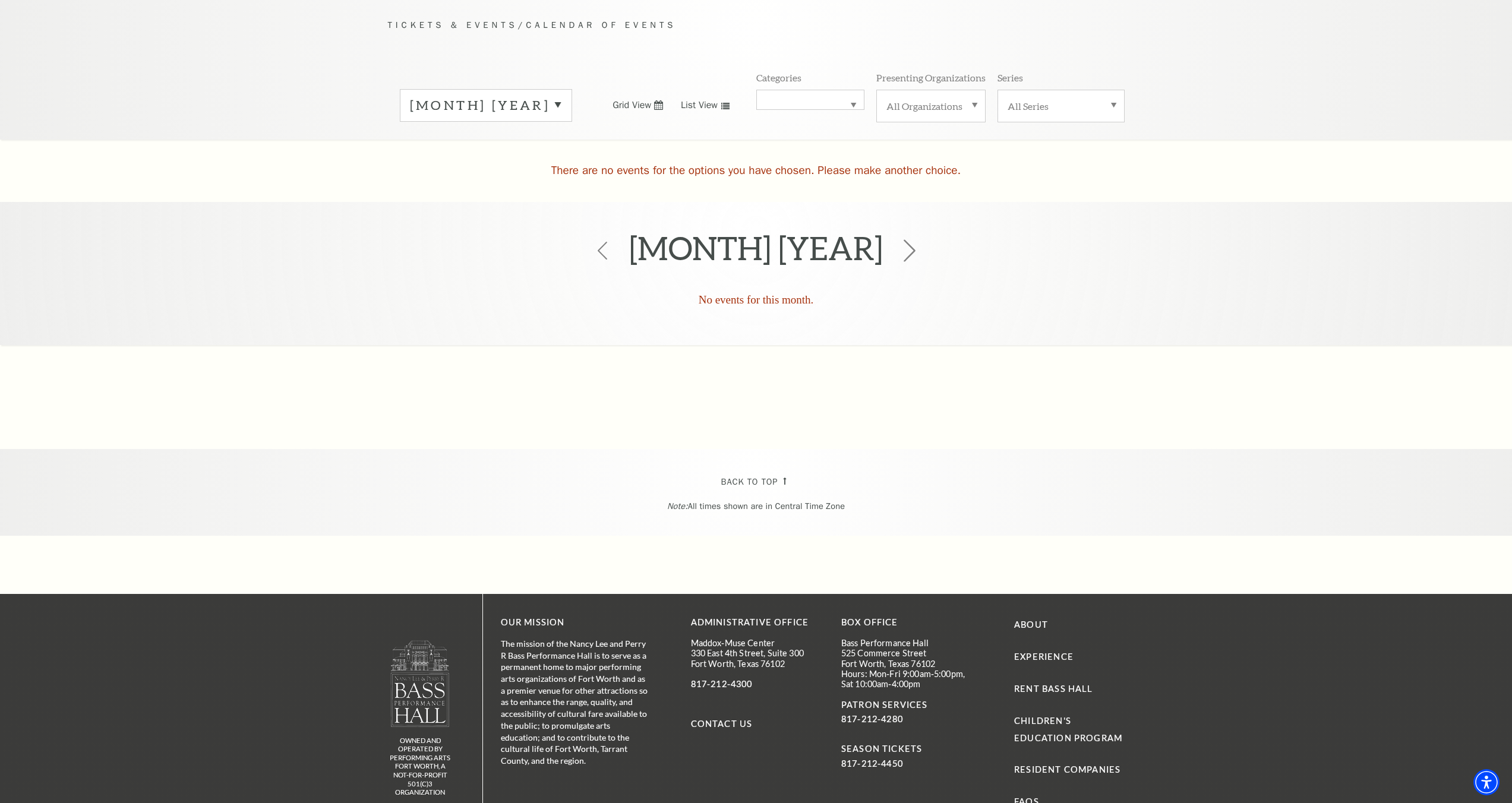 click 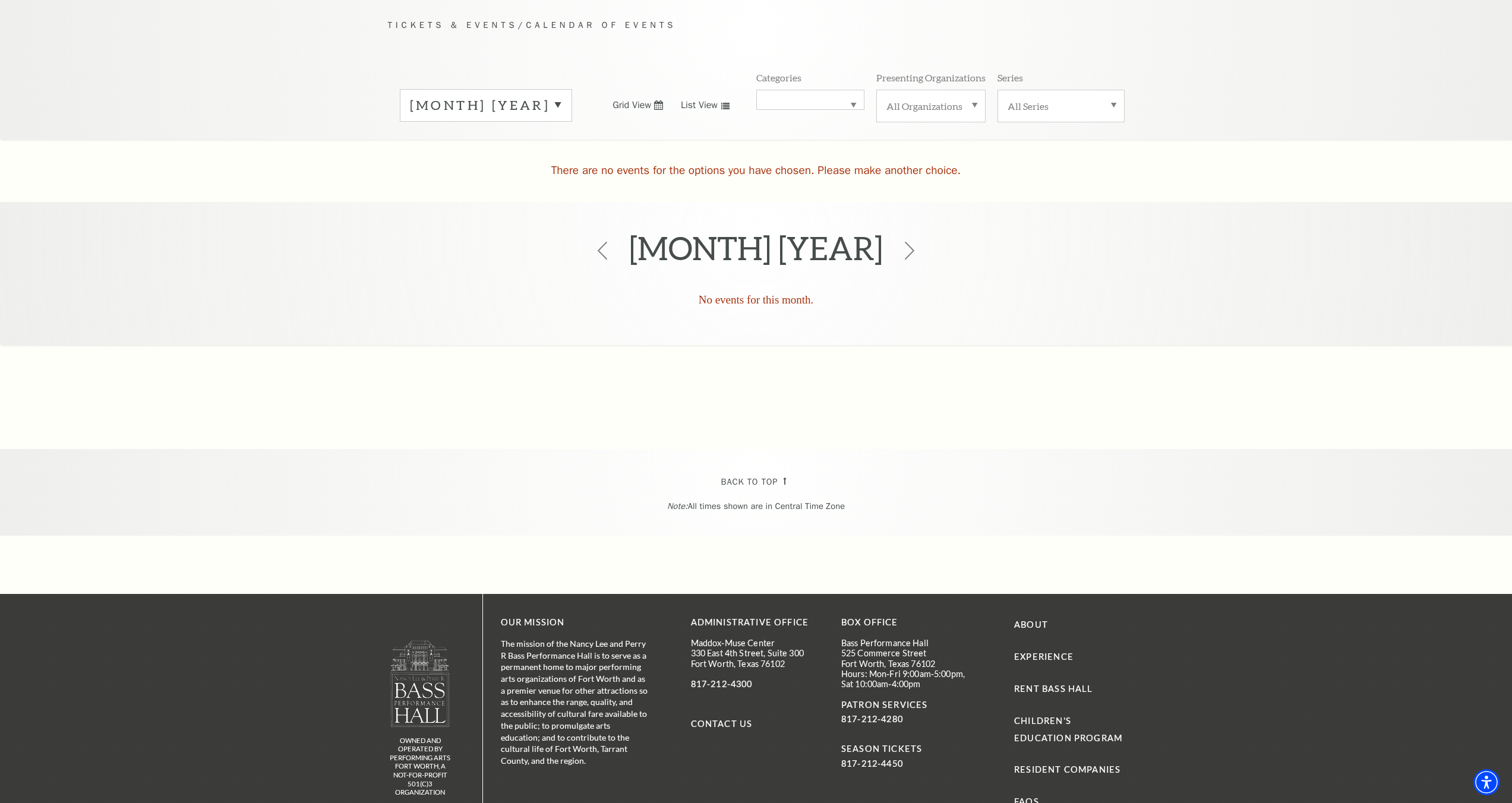 click on "[MONTH] [YEAR]" at bounding box center (756, 251) 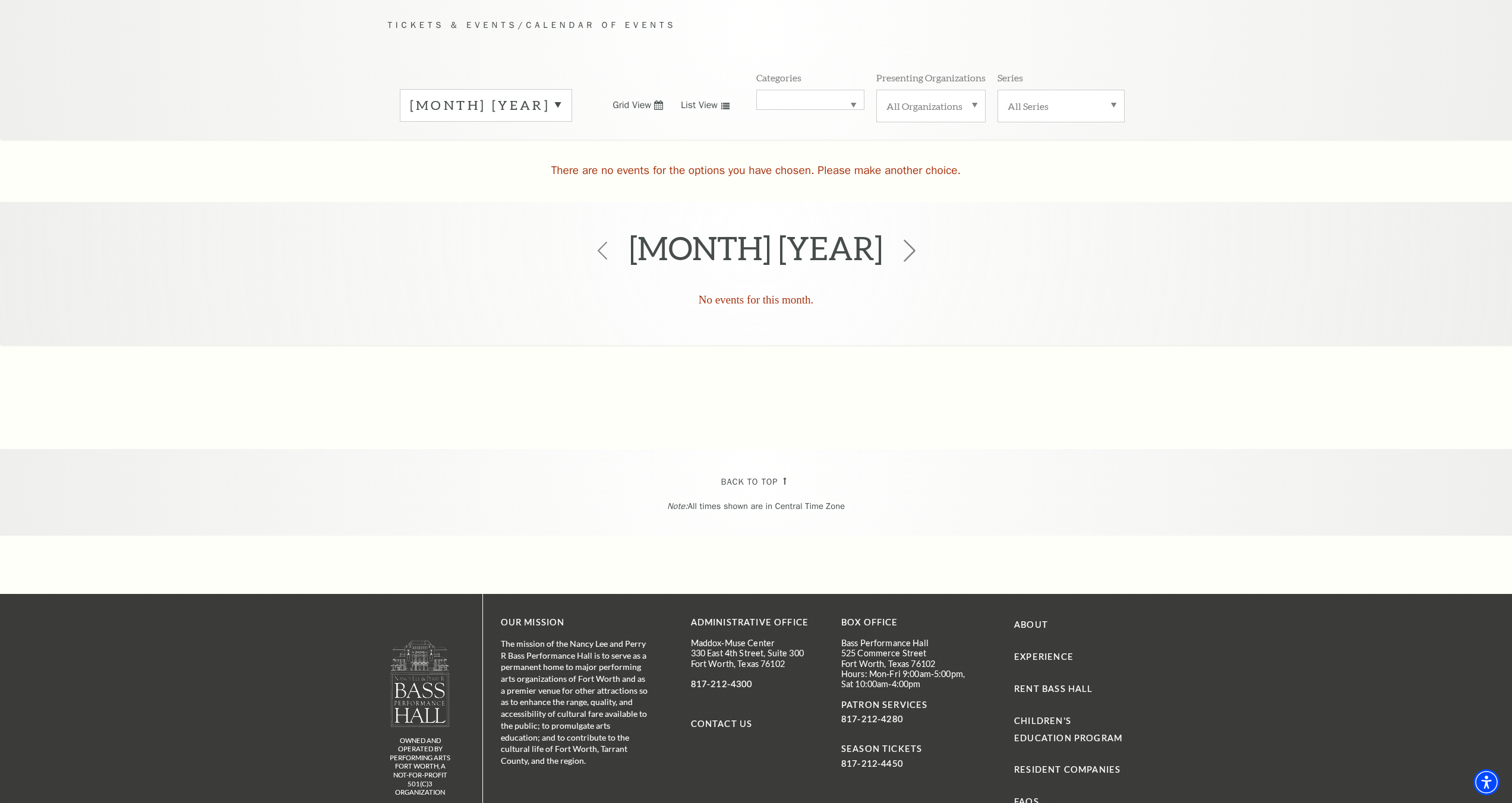 click 